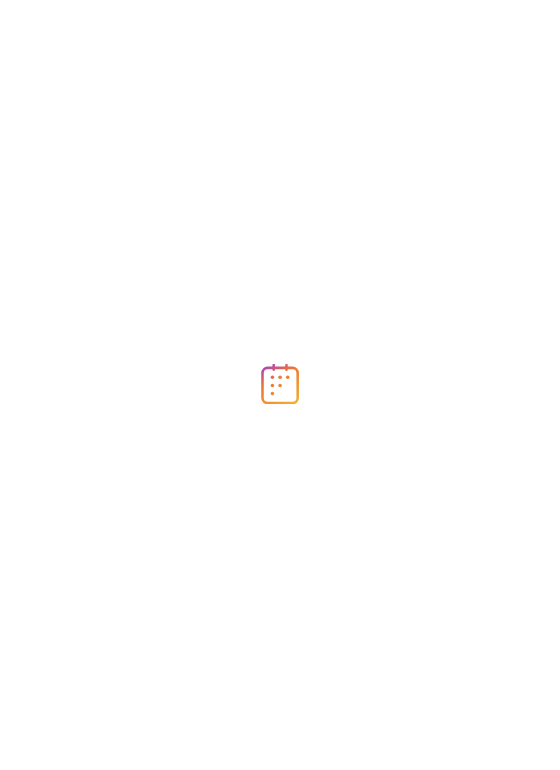 scroll, scrollTop: 0, scrollLeft: 0, axis: both 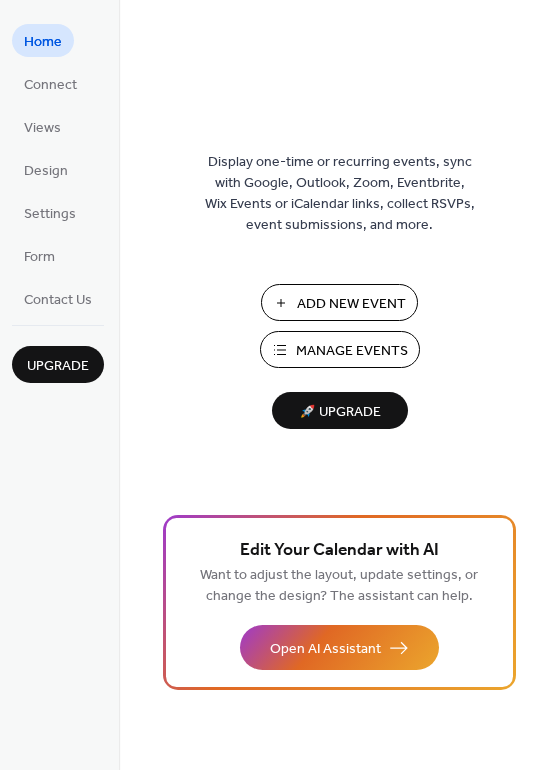 click on "Add New Event" at bounding box center (351, 304) 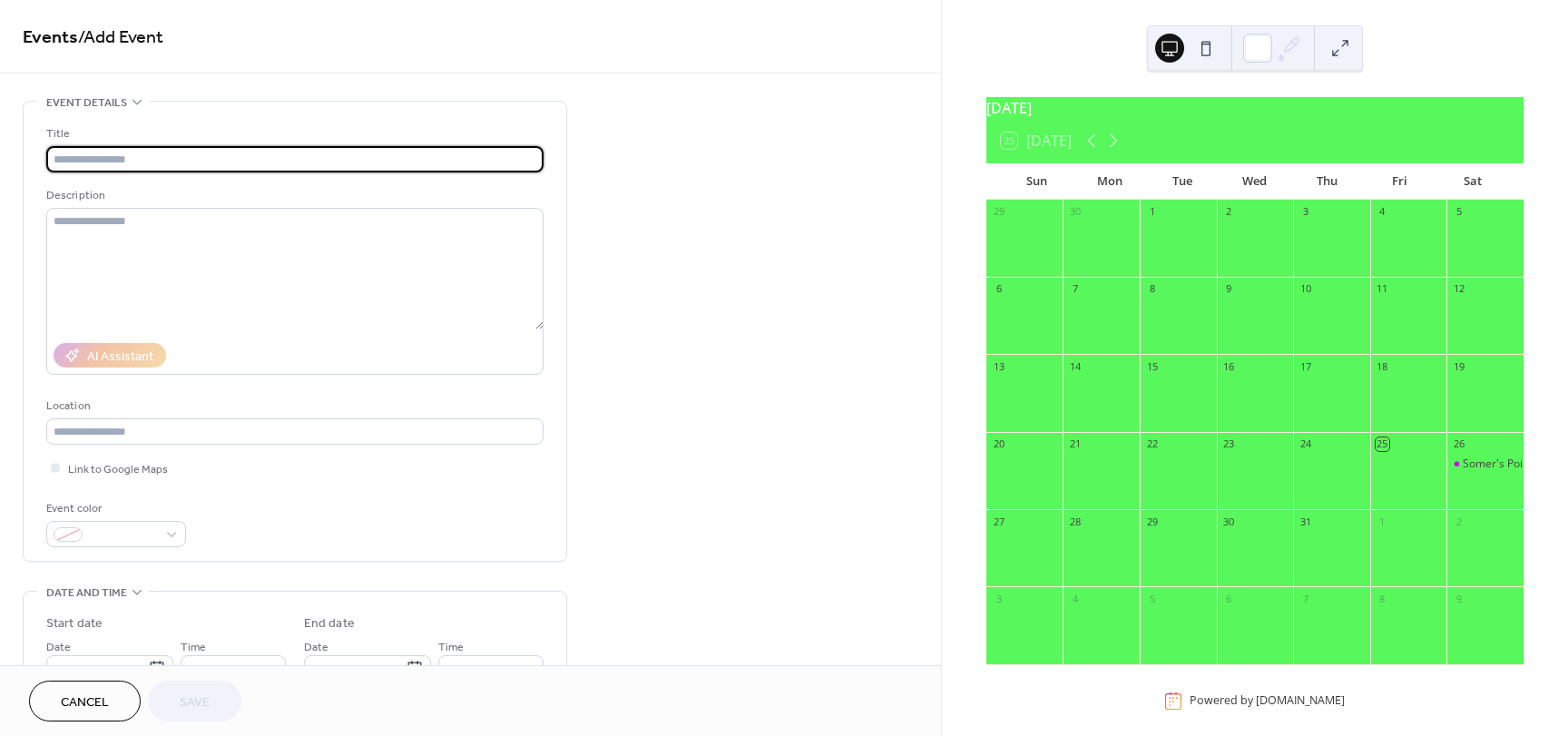 scroll, scrollTop: 0, scrollLeft: 0, axis: both 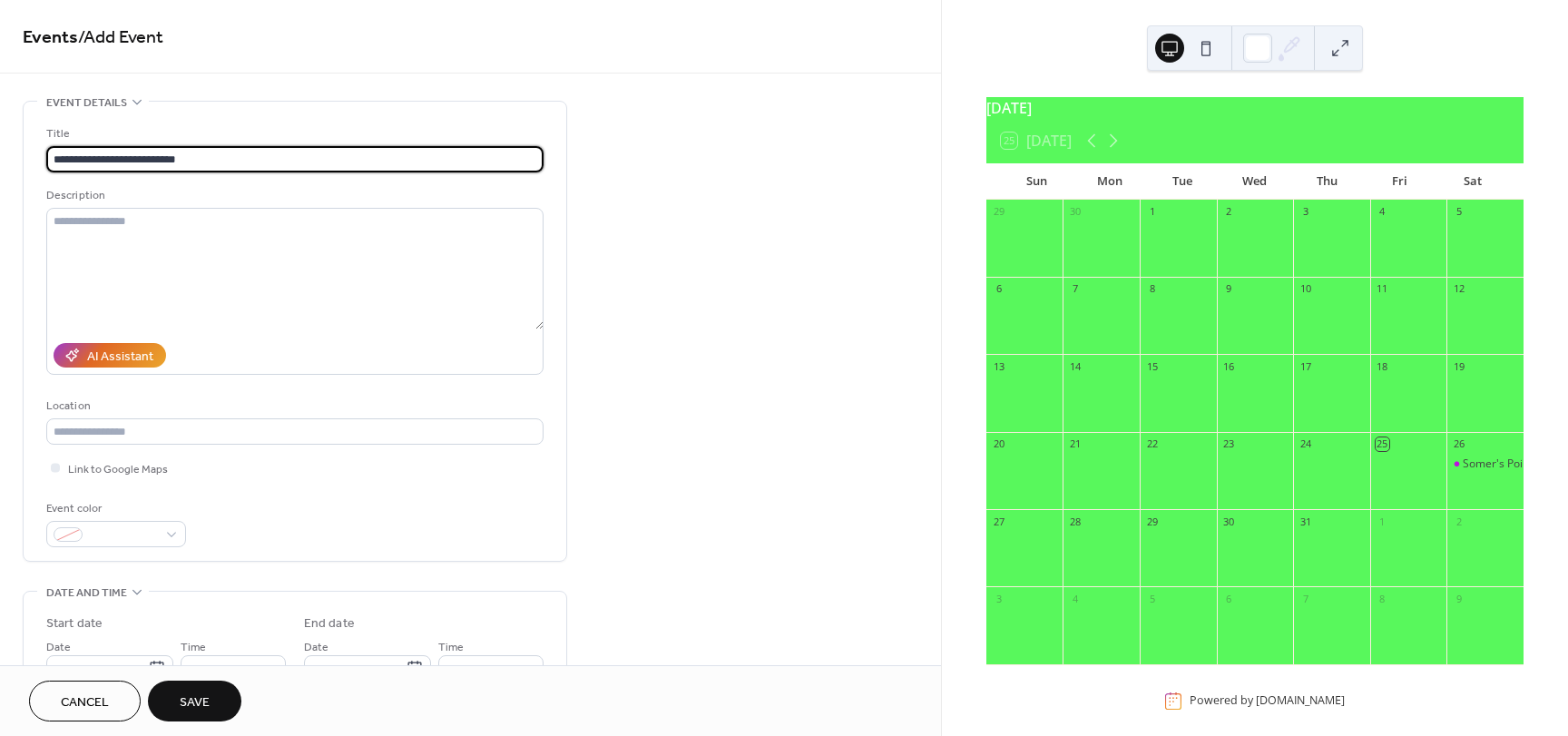 drag, startPoint x: 220, startPoint y: 152, endPoint x: -29, endPoint y: 134, distance: 249.64975 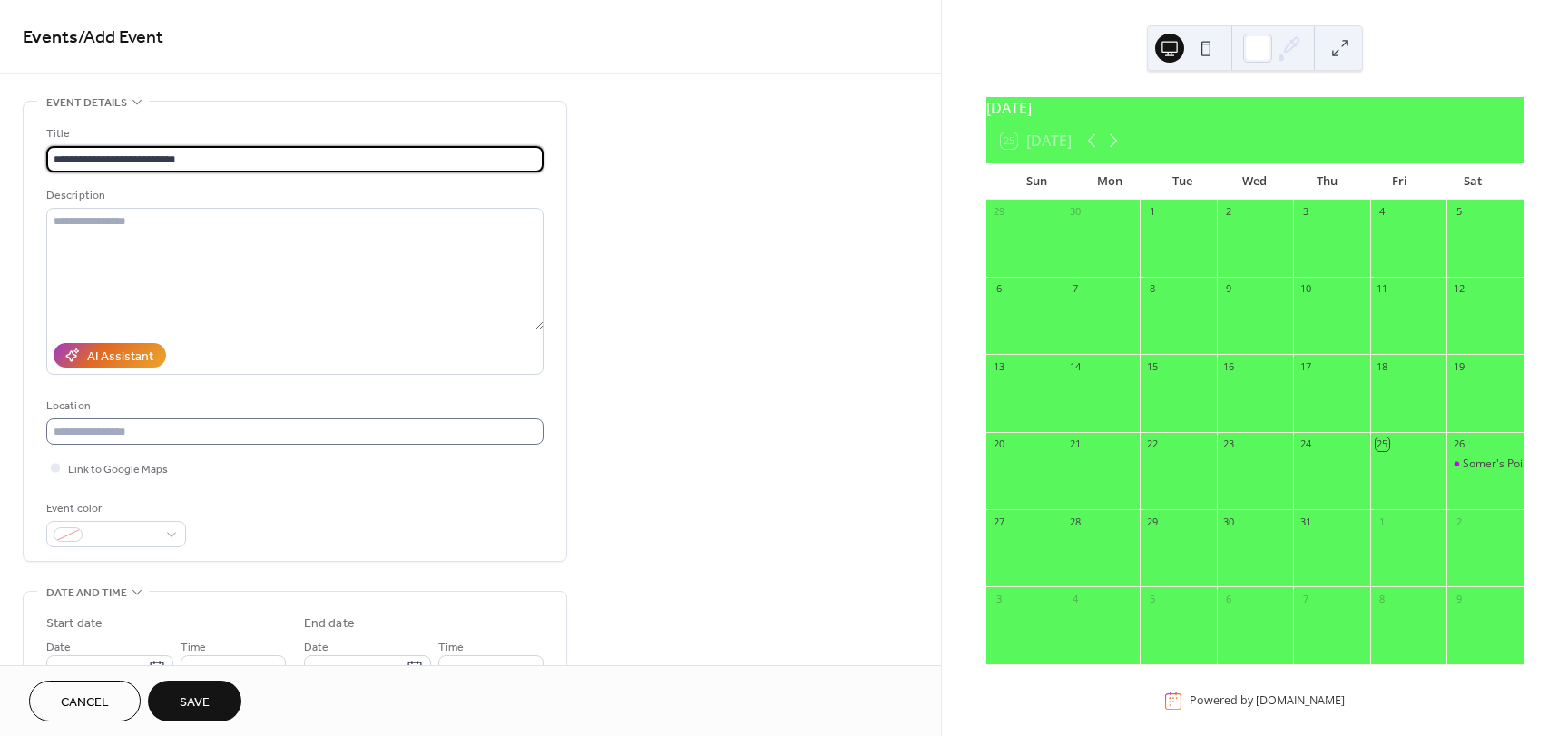 type on "**********" 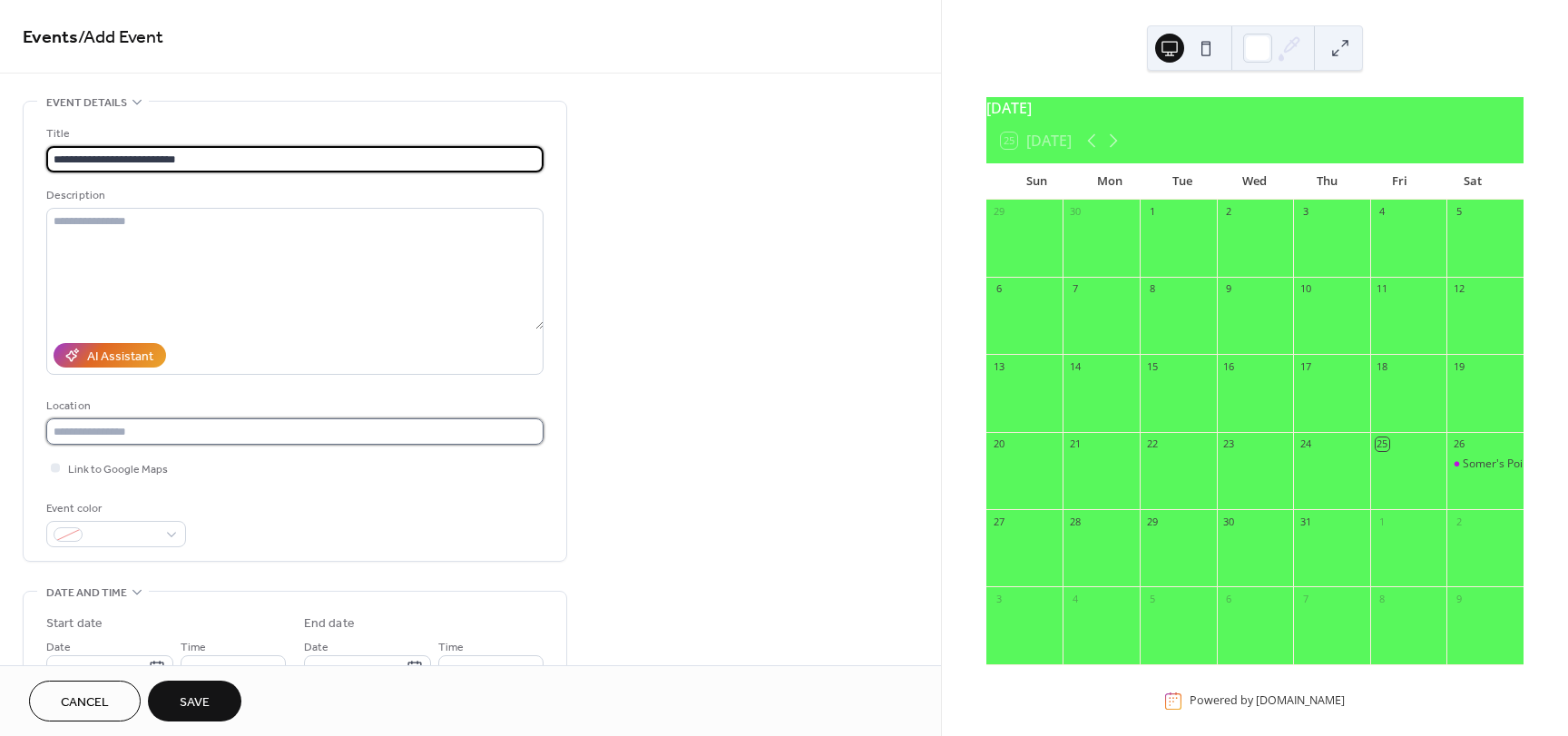 click at bounding box center (295, 431) 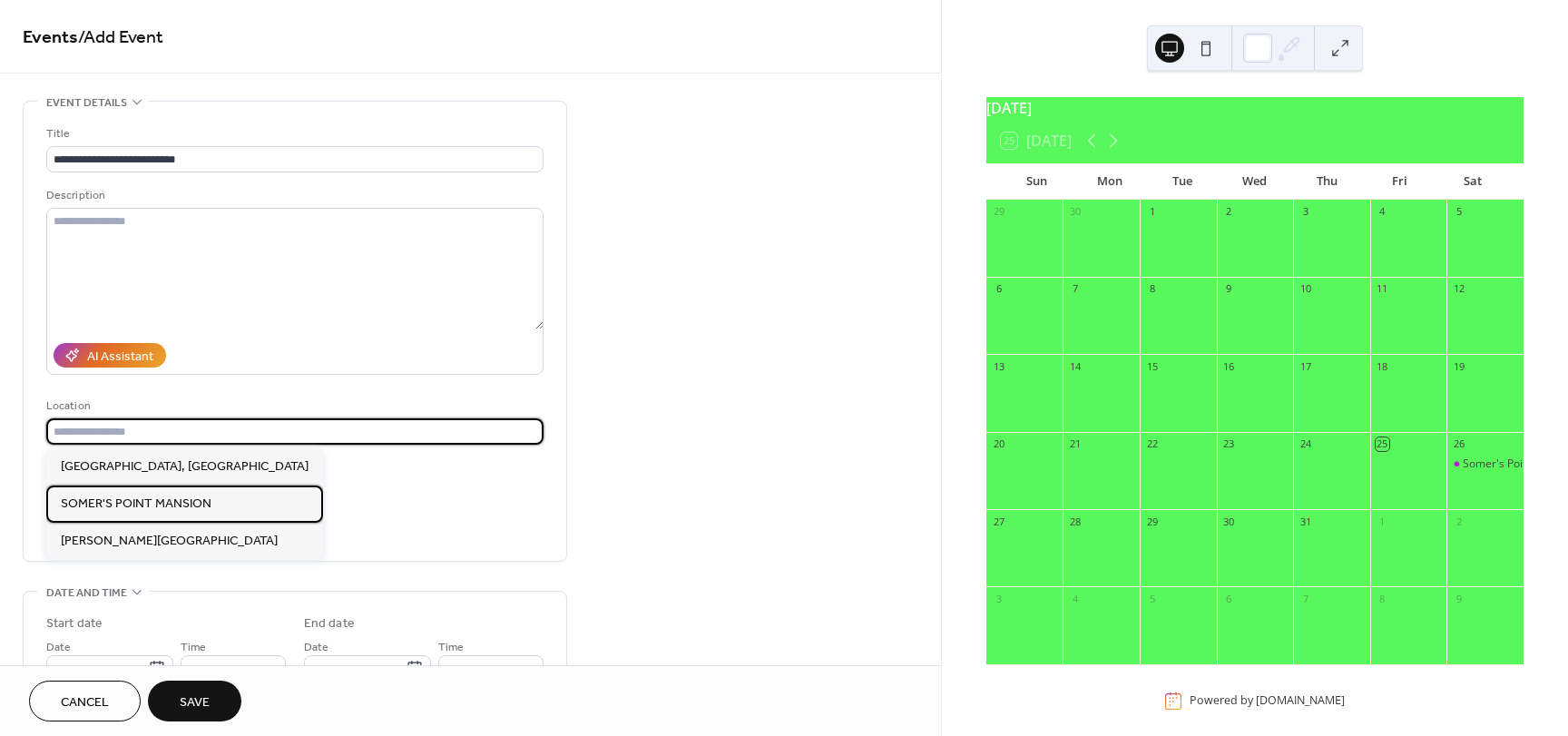 click on "SOMER'S POINT MANSION" at bounding box center (136, 504) 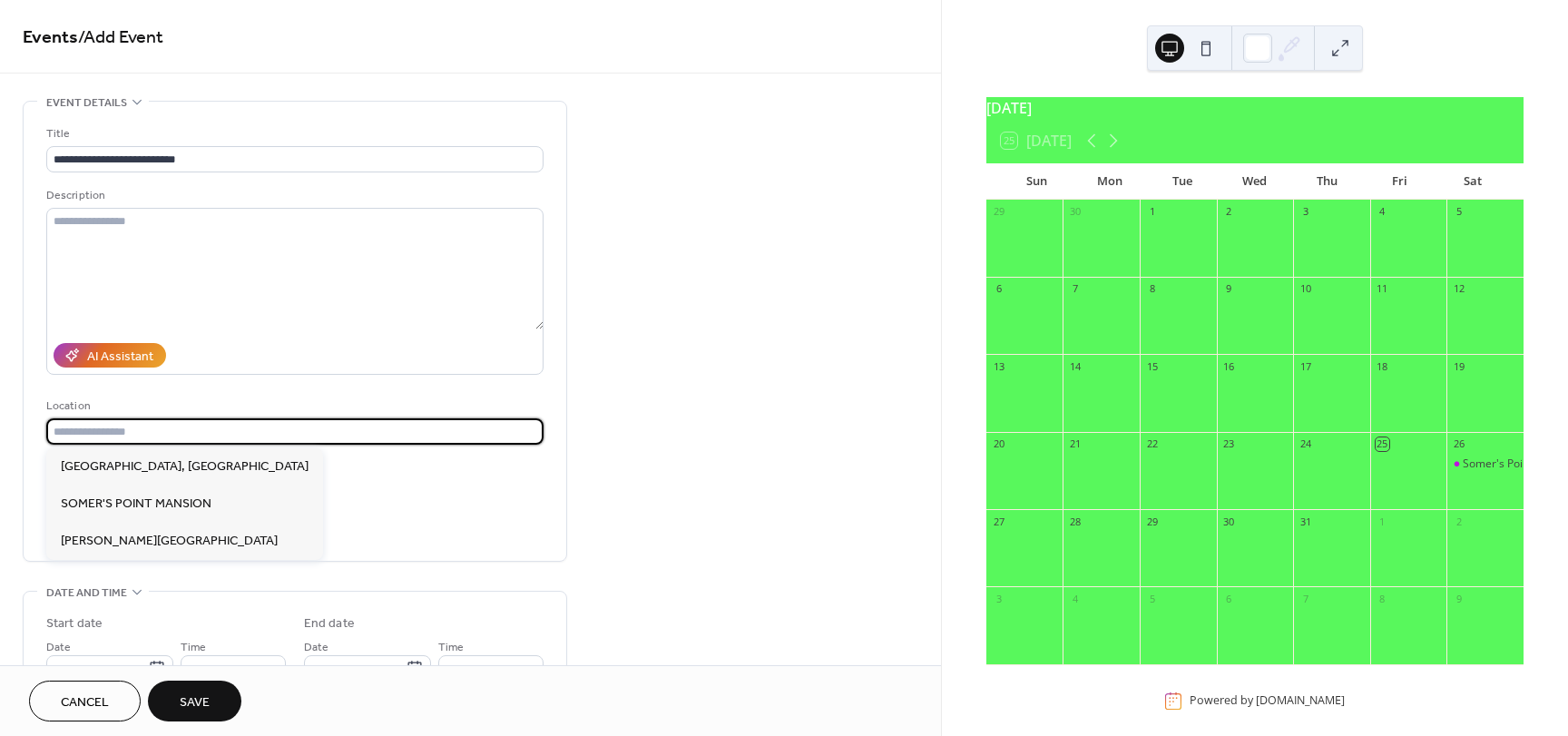 type on "**********" 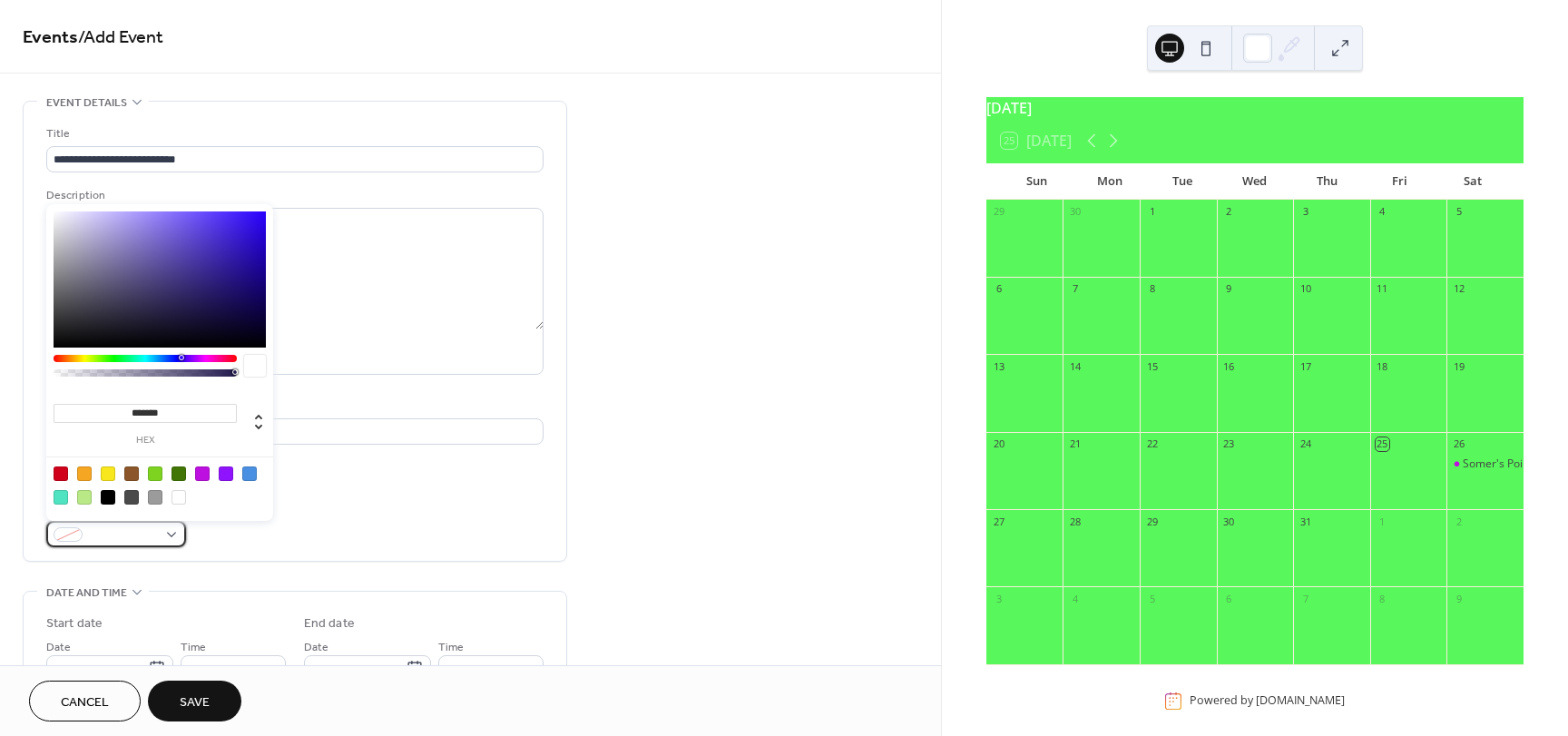click at bounding box center (116, 534) 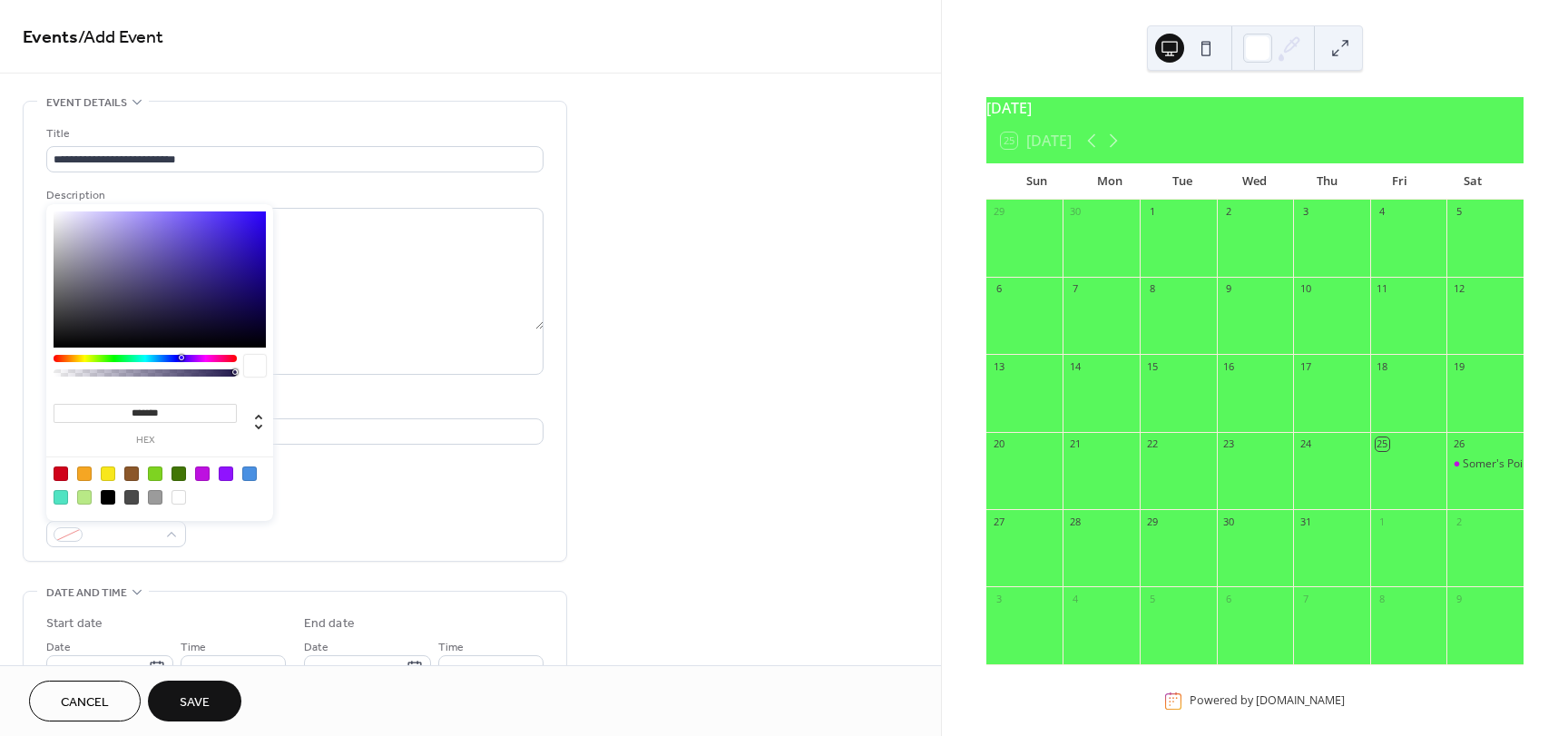 click at bounding box center [108, 474] 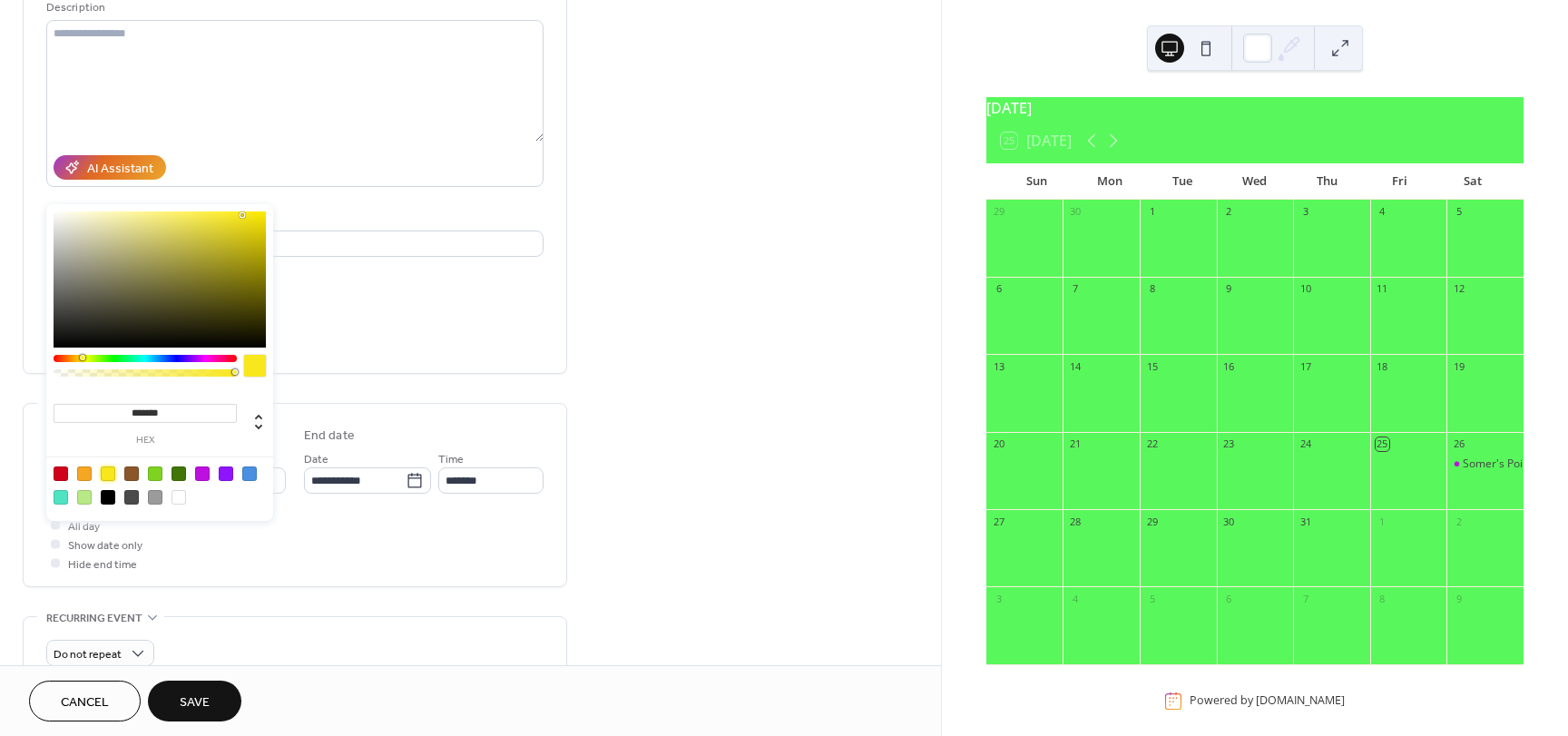 scroll, scrollTop: 272, scrollLeft: 0, axis: vertical 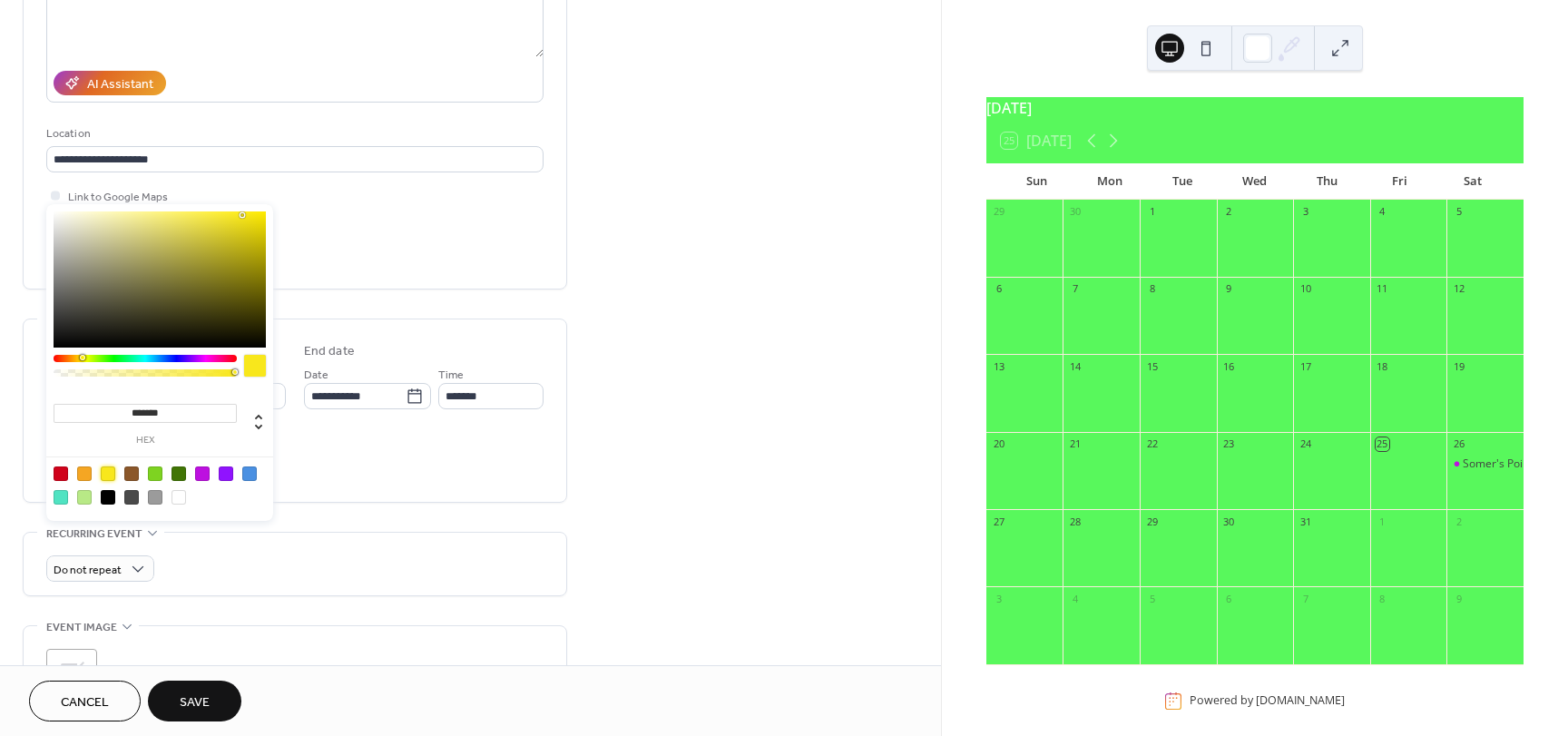 click on "All day Show date only Hide end time" at bounding box center (295, 459) 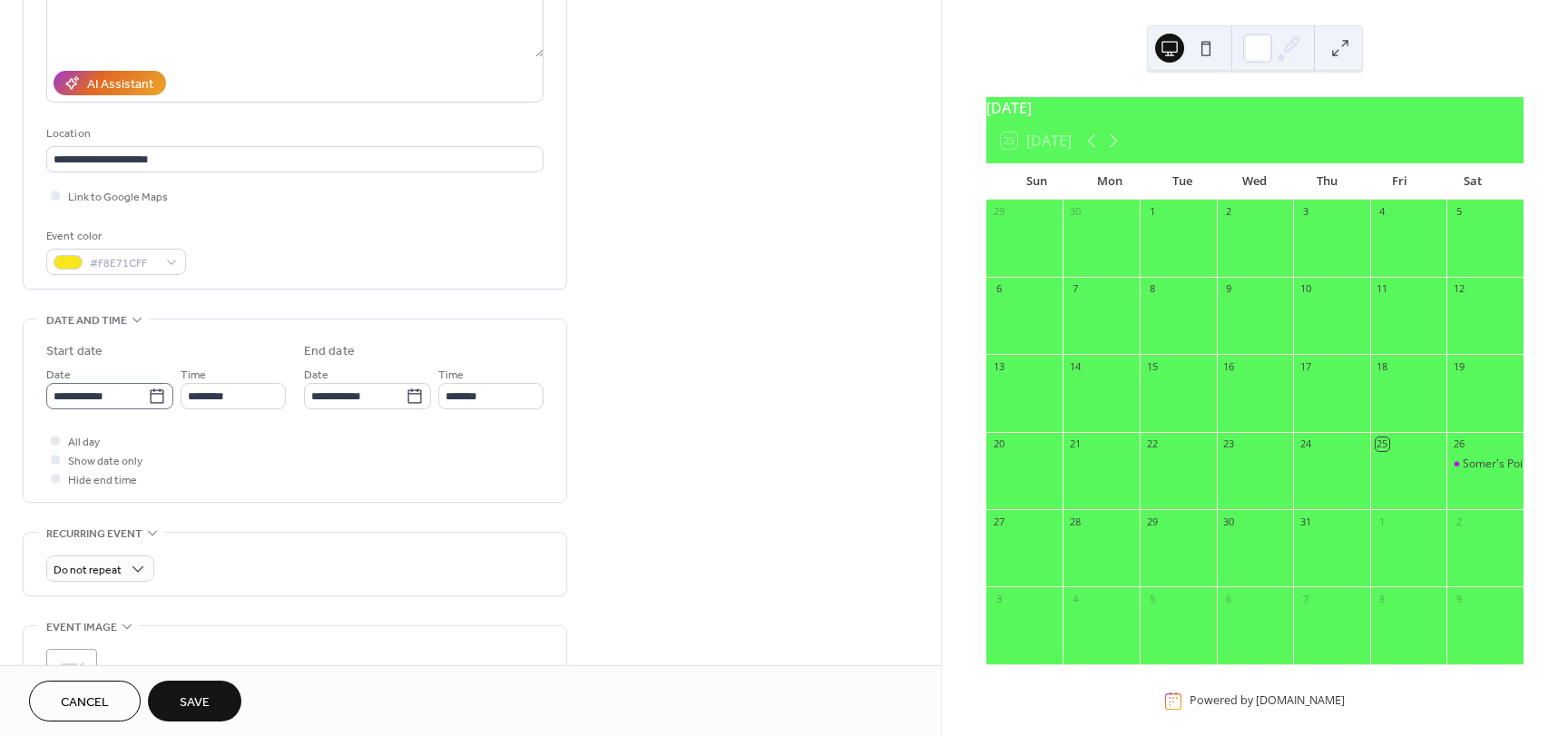 click 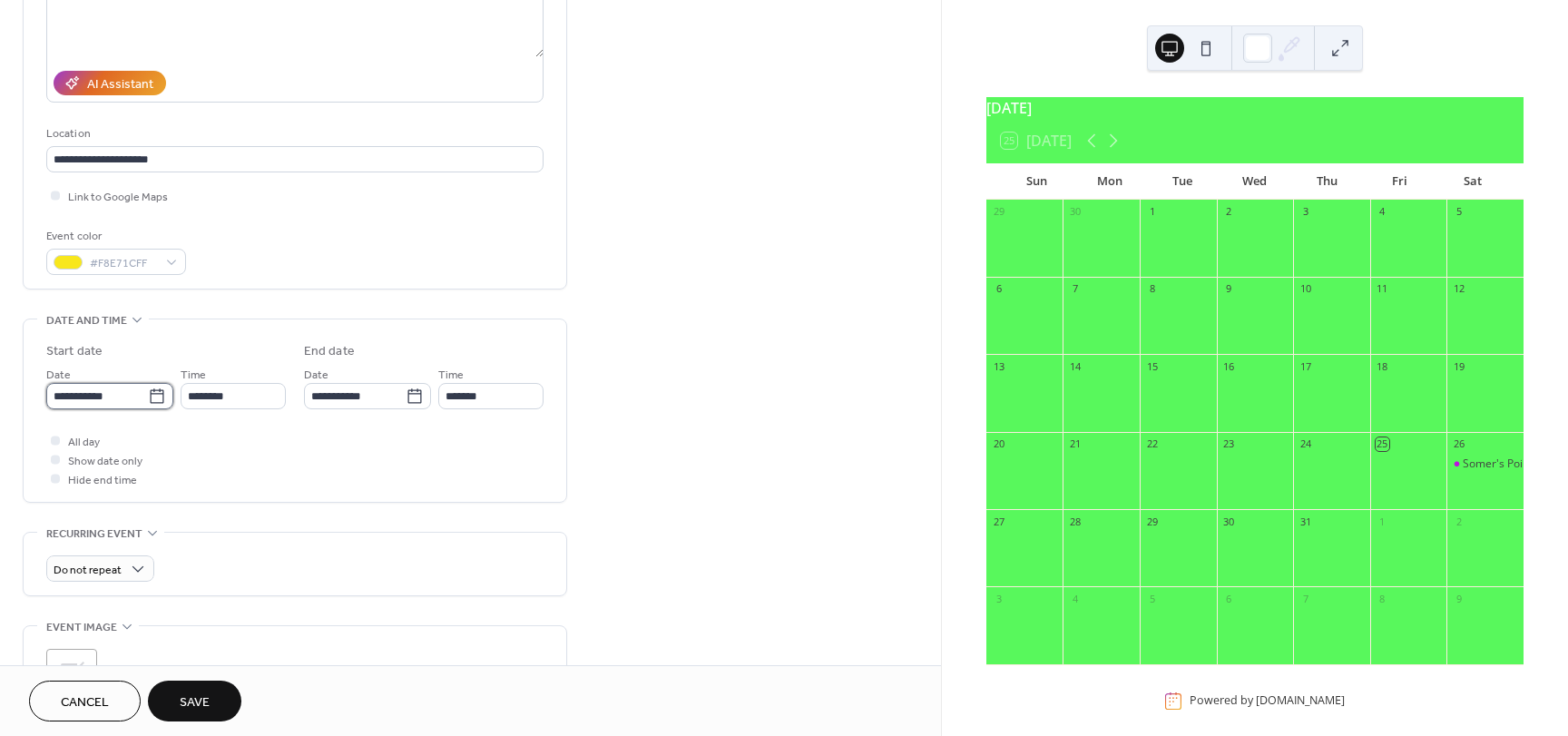 click on "**********" at bounding box center (97, 396) 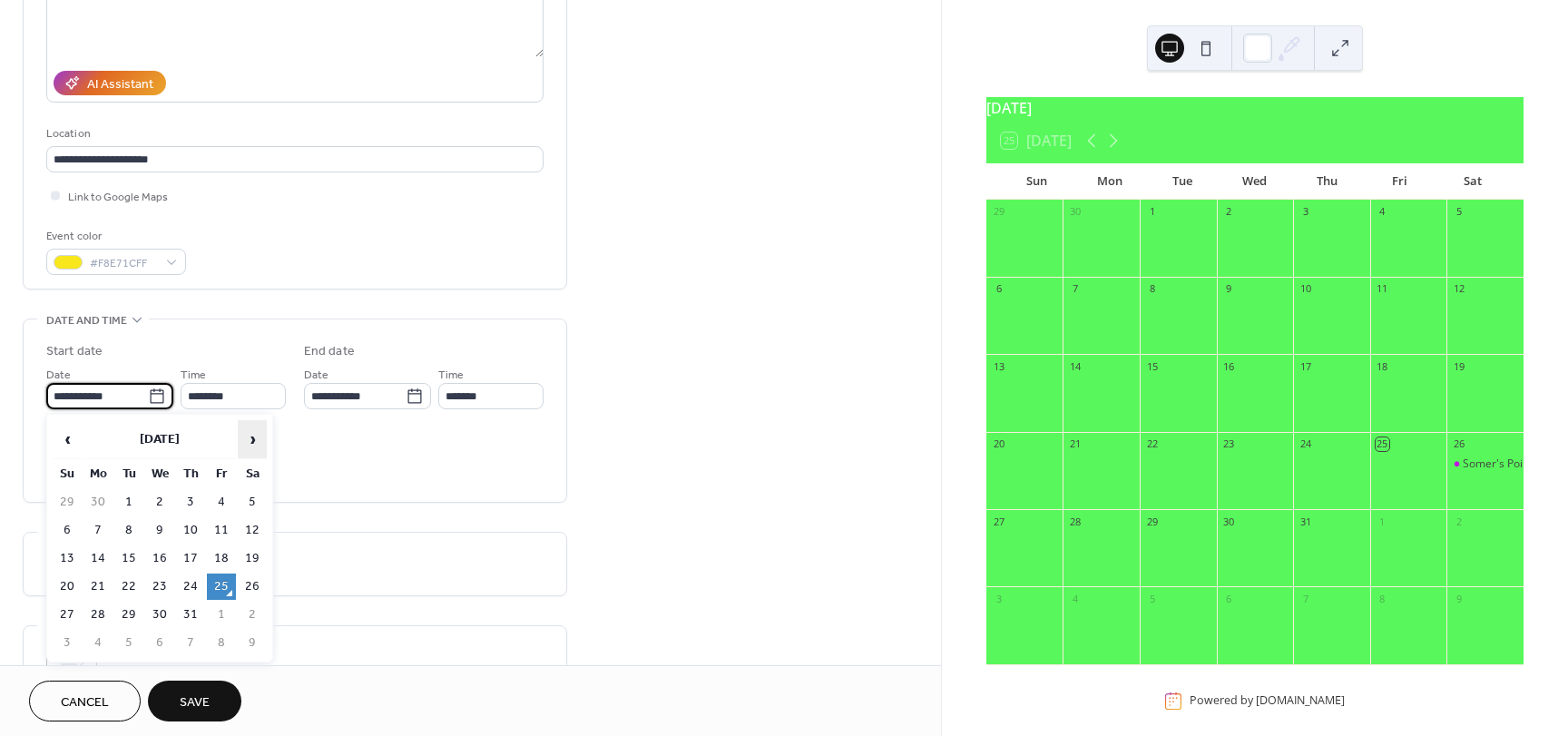click on "›" at bounding box center (252, 439) 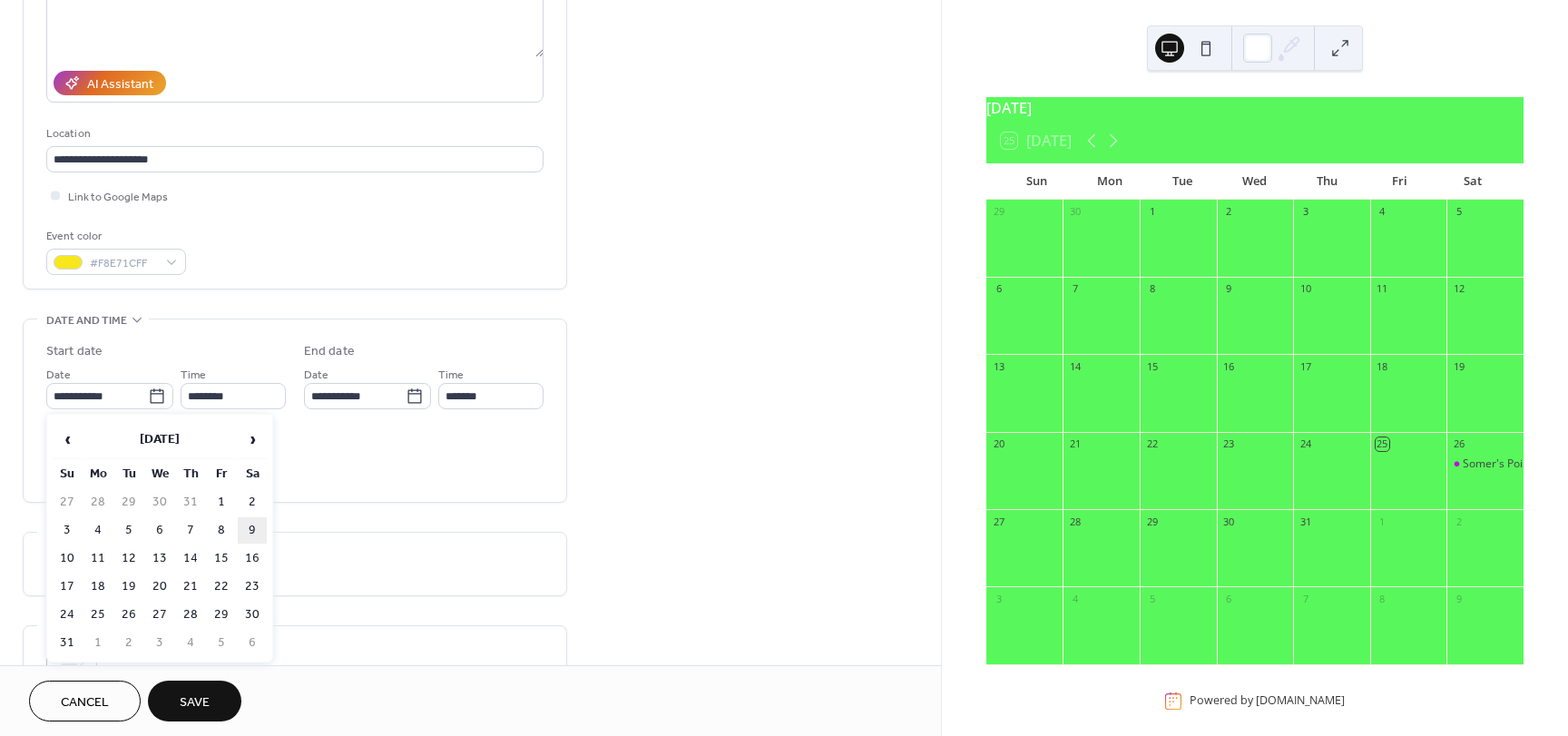 click on "9" at bounding box center [252, 530] 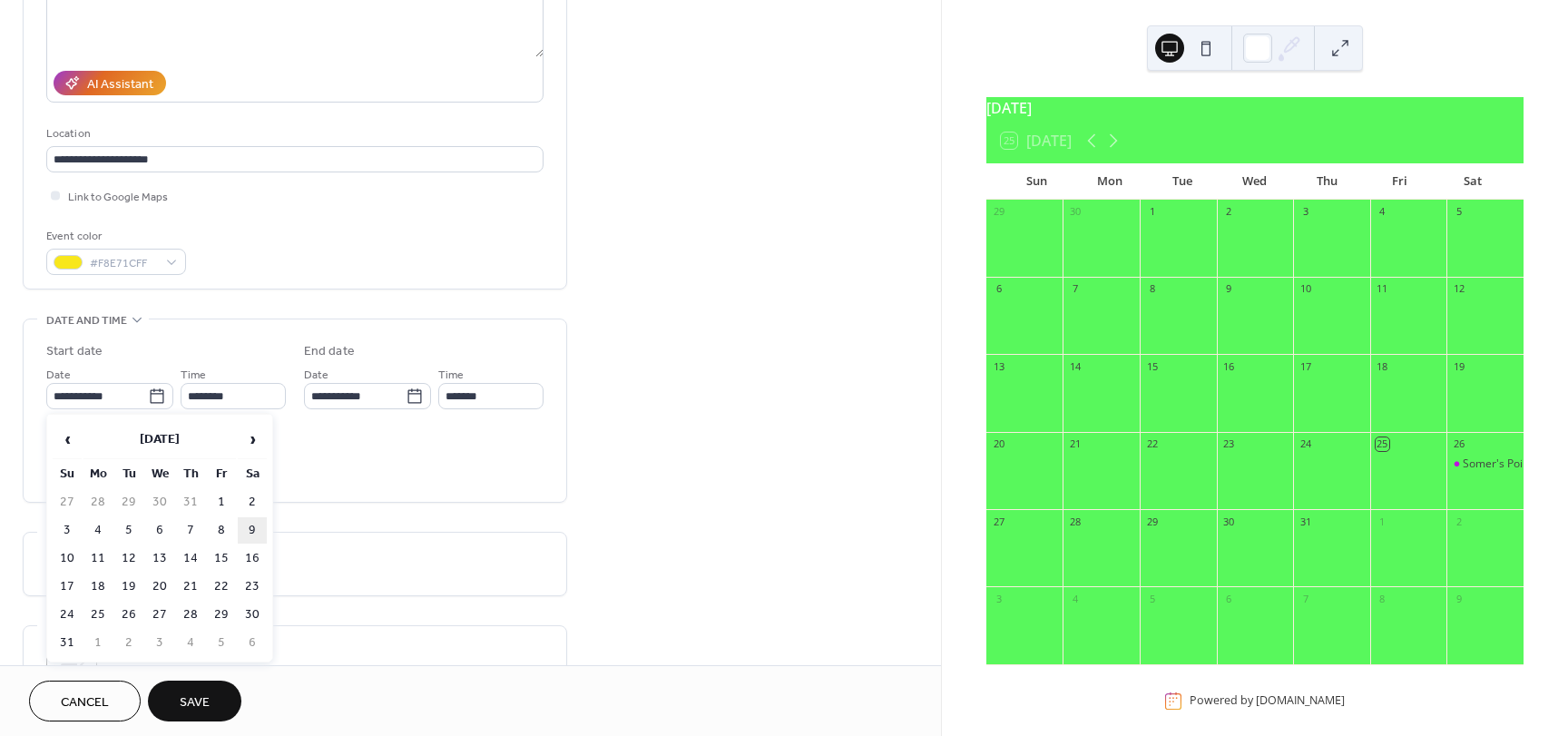 type on "**********" 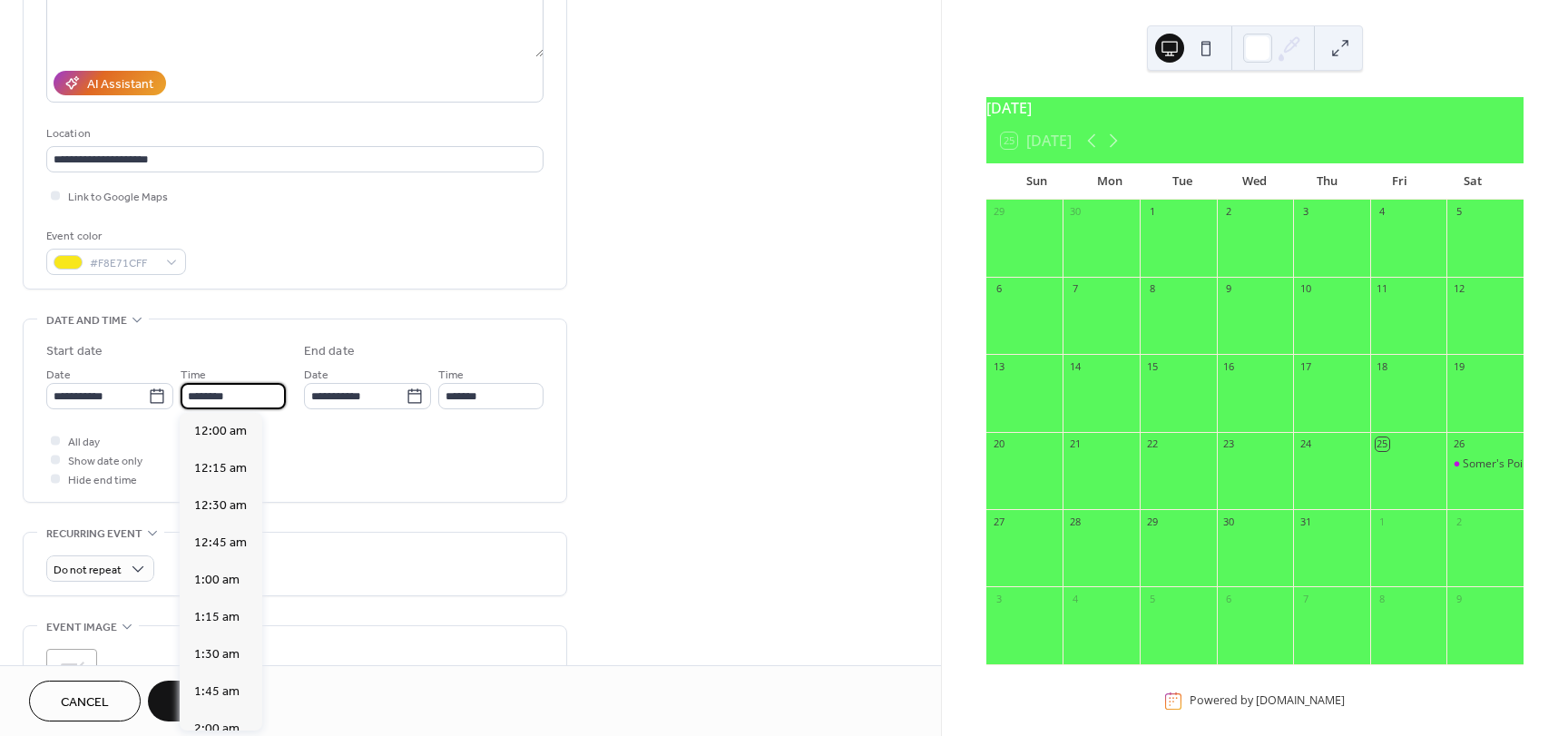 click on "********" at bounding box center [233, 396] 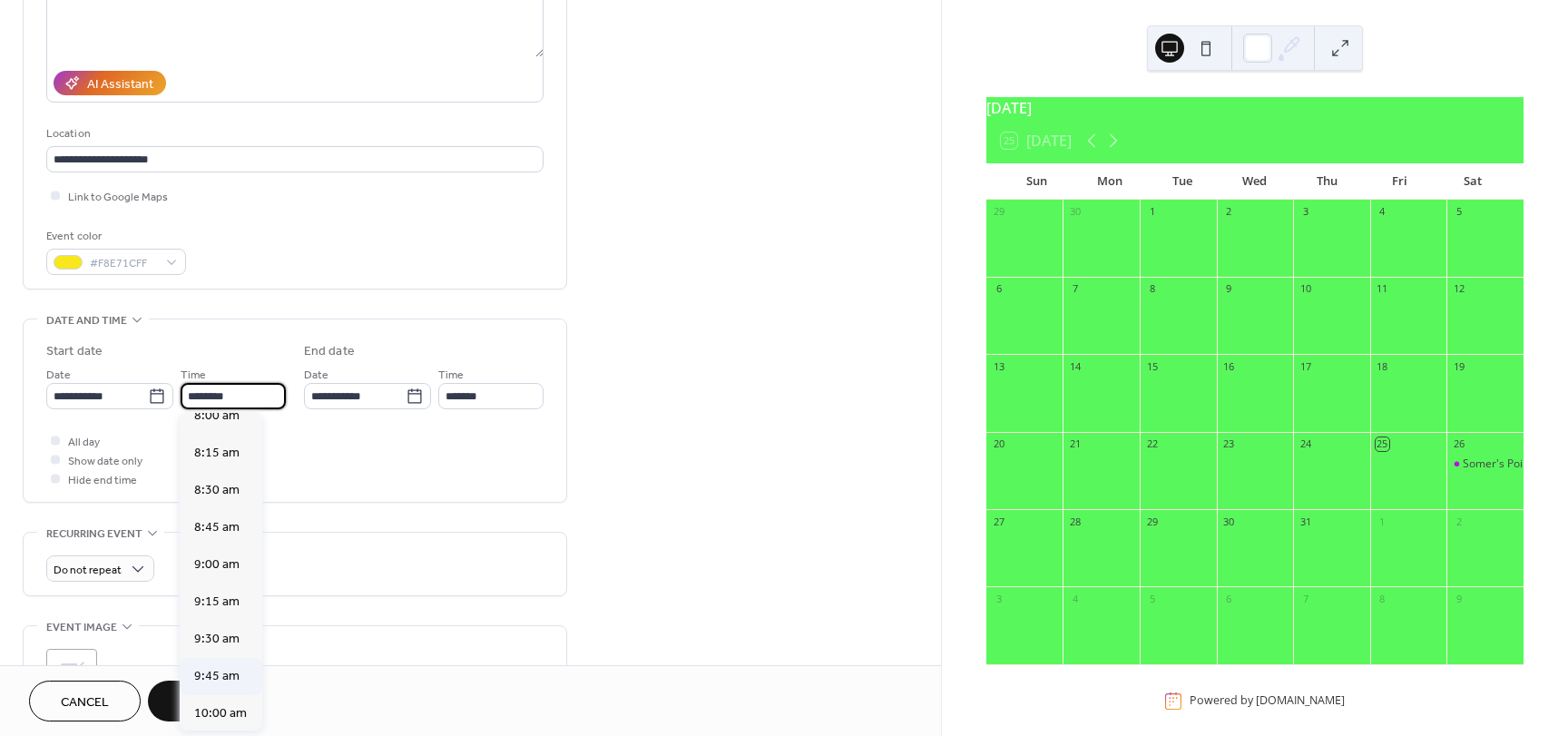 scroll, scrollTop: 1151, scrollLeft: 0, axis: vertical 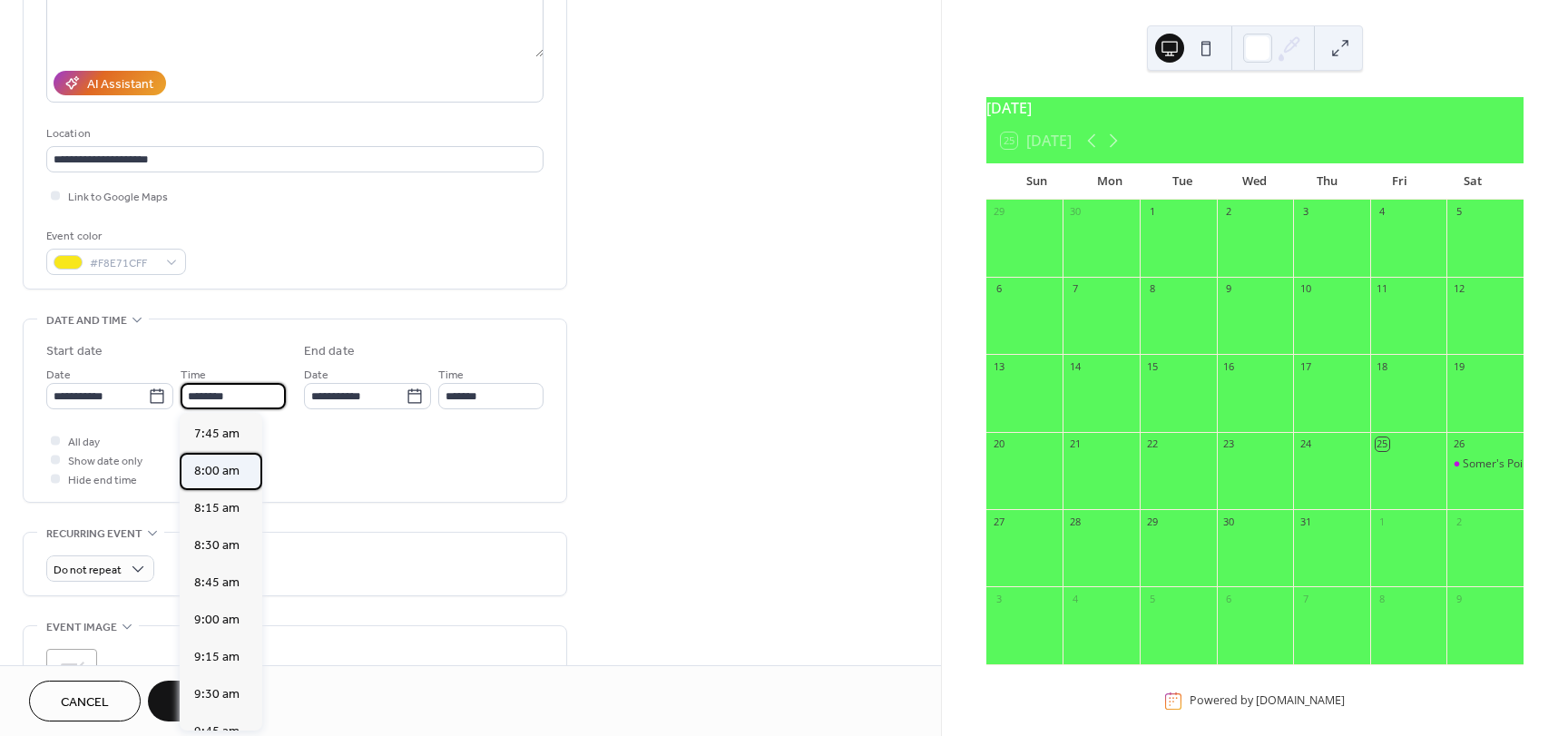 click on "8:00 am" at bounding box center (217, 471) 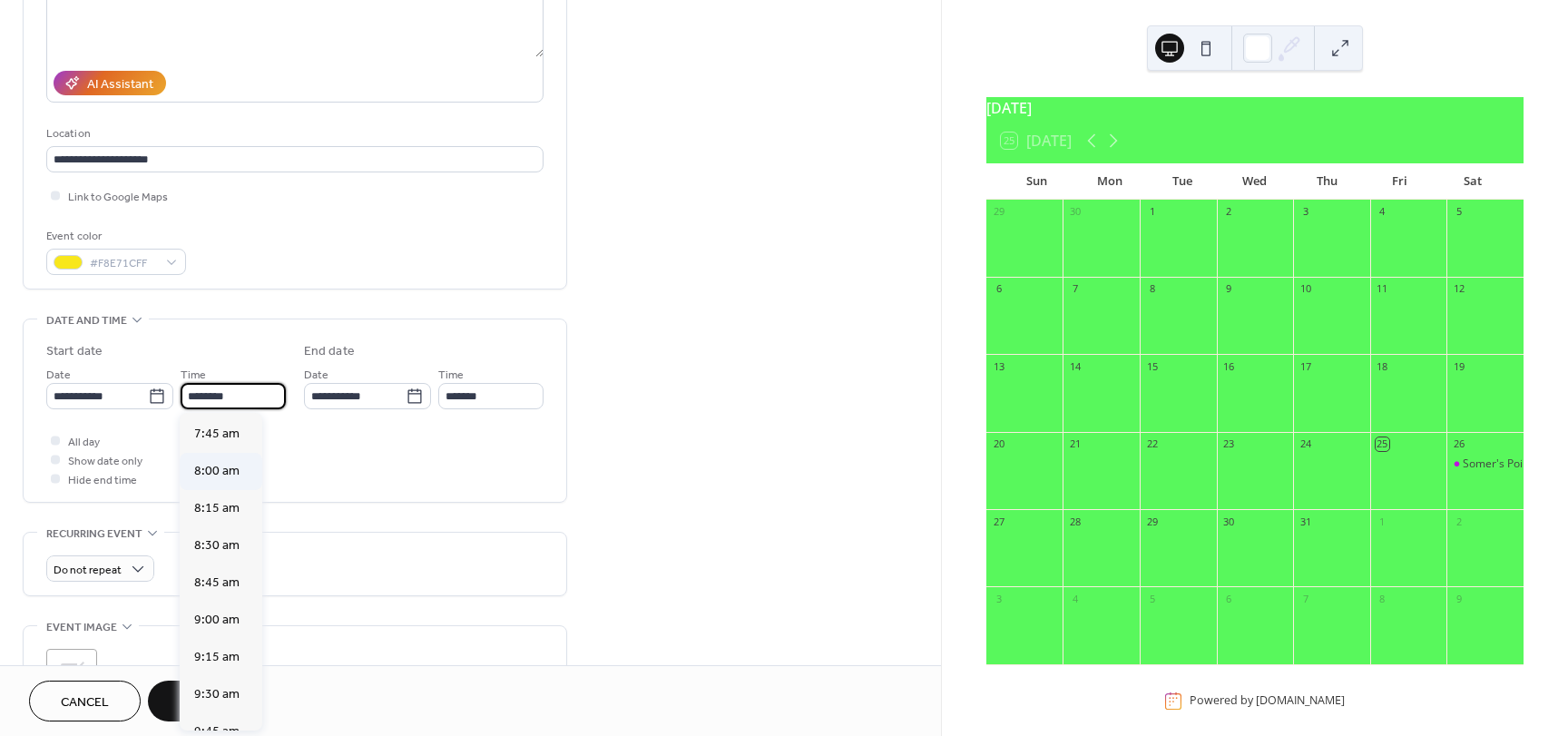type on "*******" 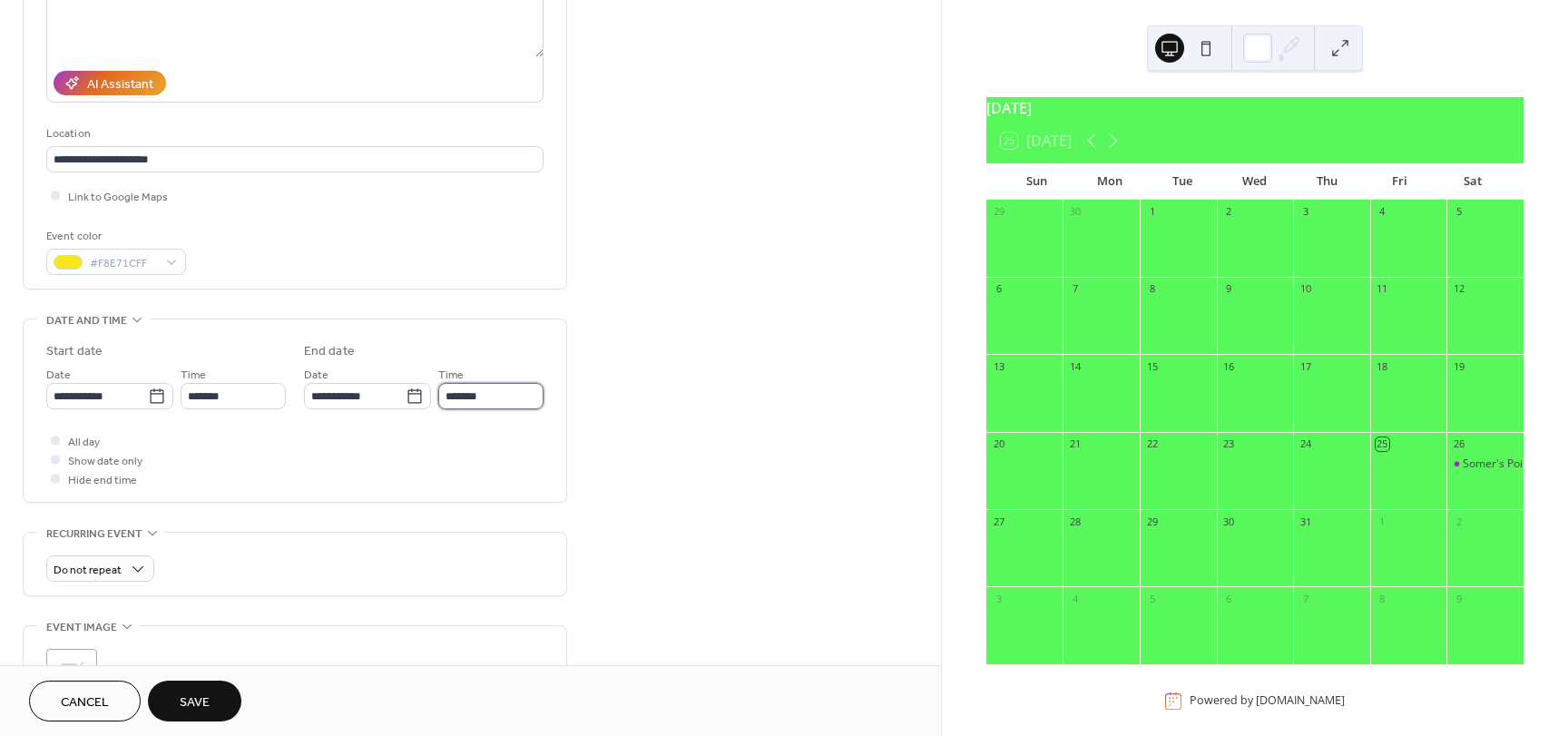 click on "*******" at bounding box center (491, 396) 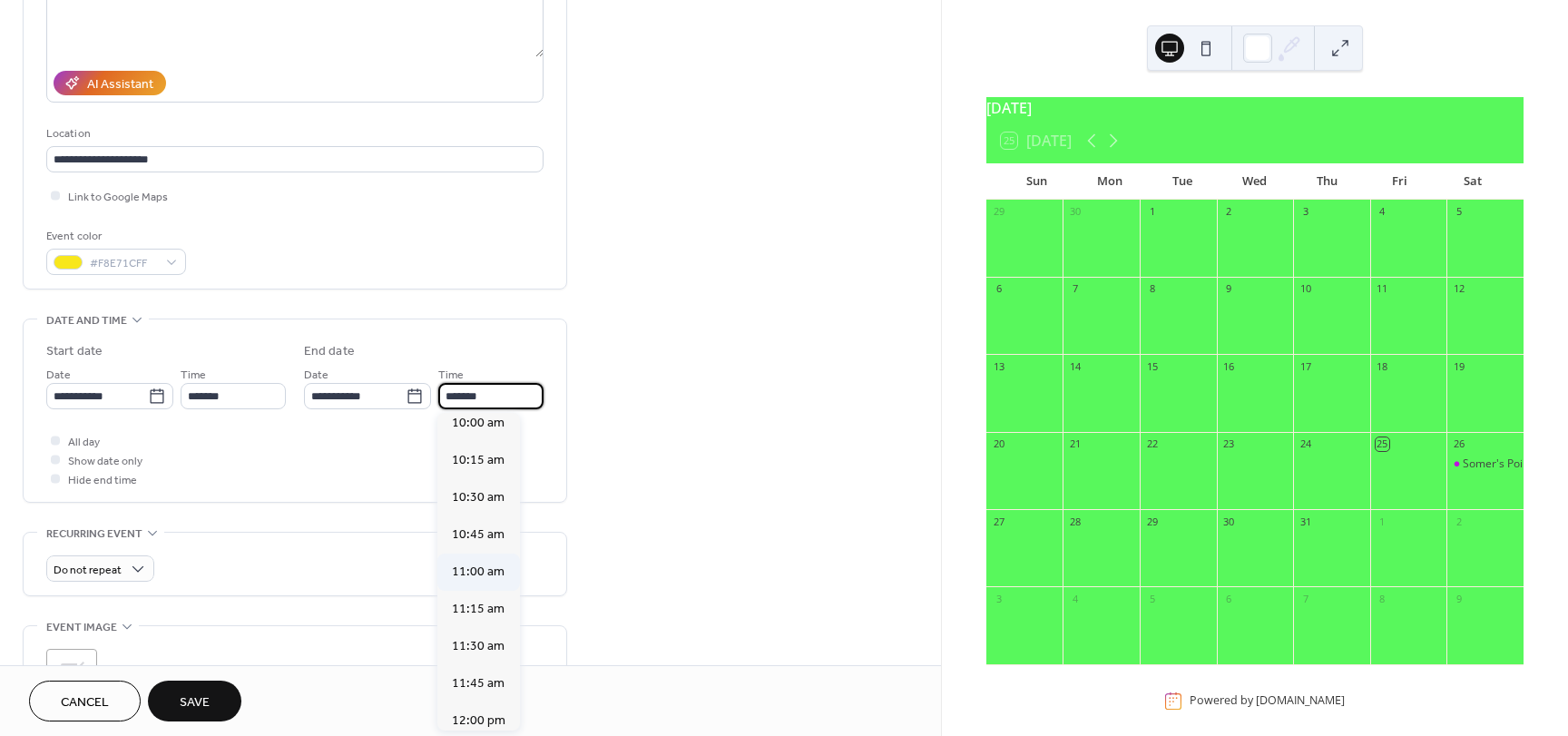 scroll, scrollTop: 272, scrollLeft: 0, axis: vertical 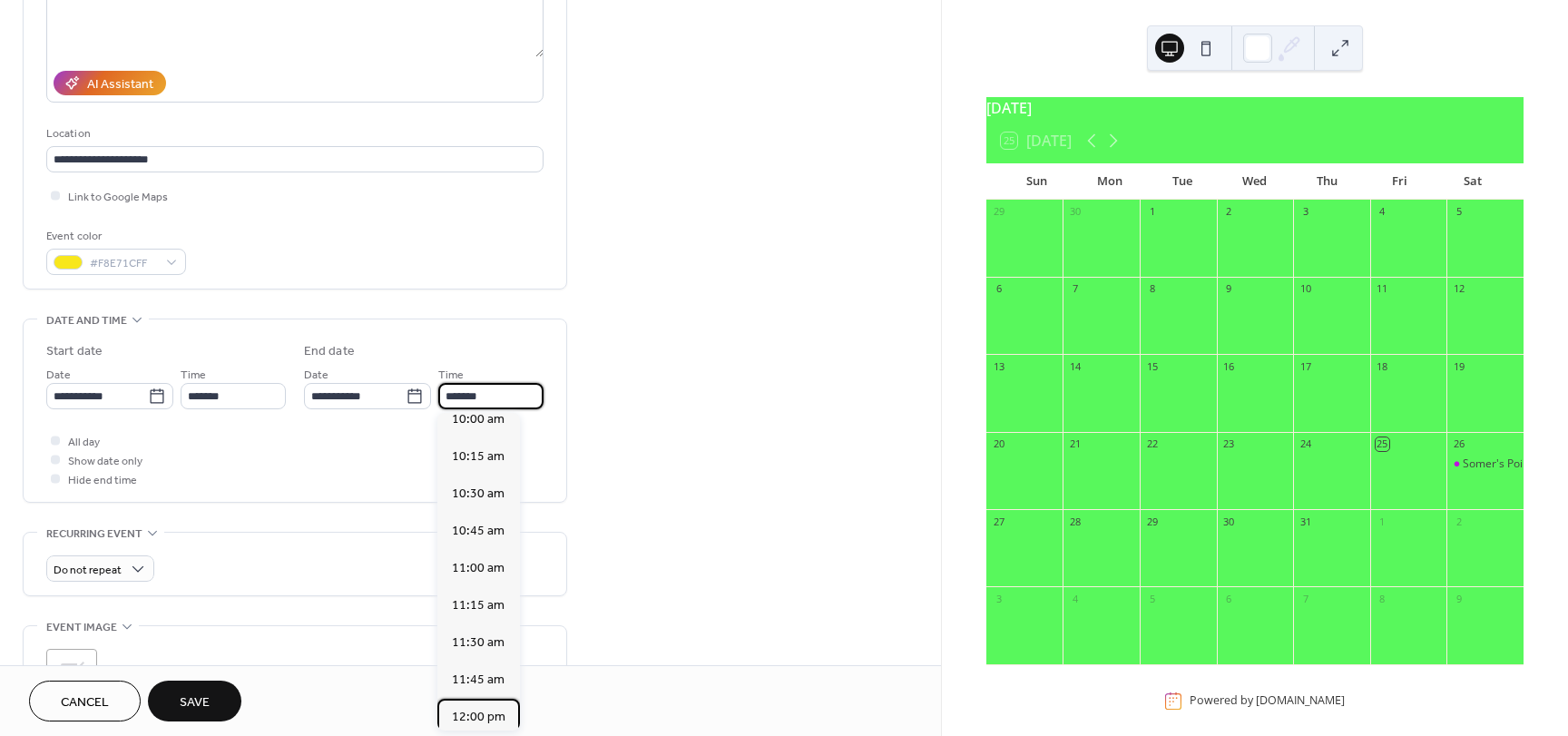 drag, startPoint x: 472, startPoint y: 718, endPoint x: 568, endPoint y: 717, distance: 96.005208 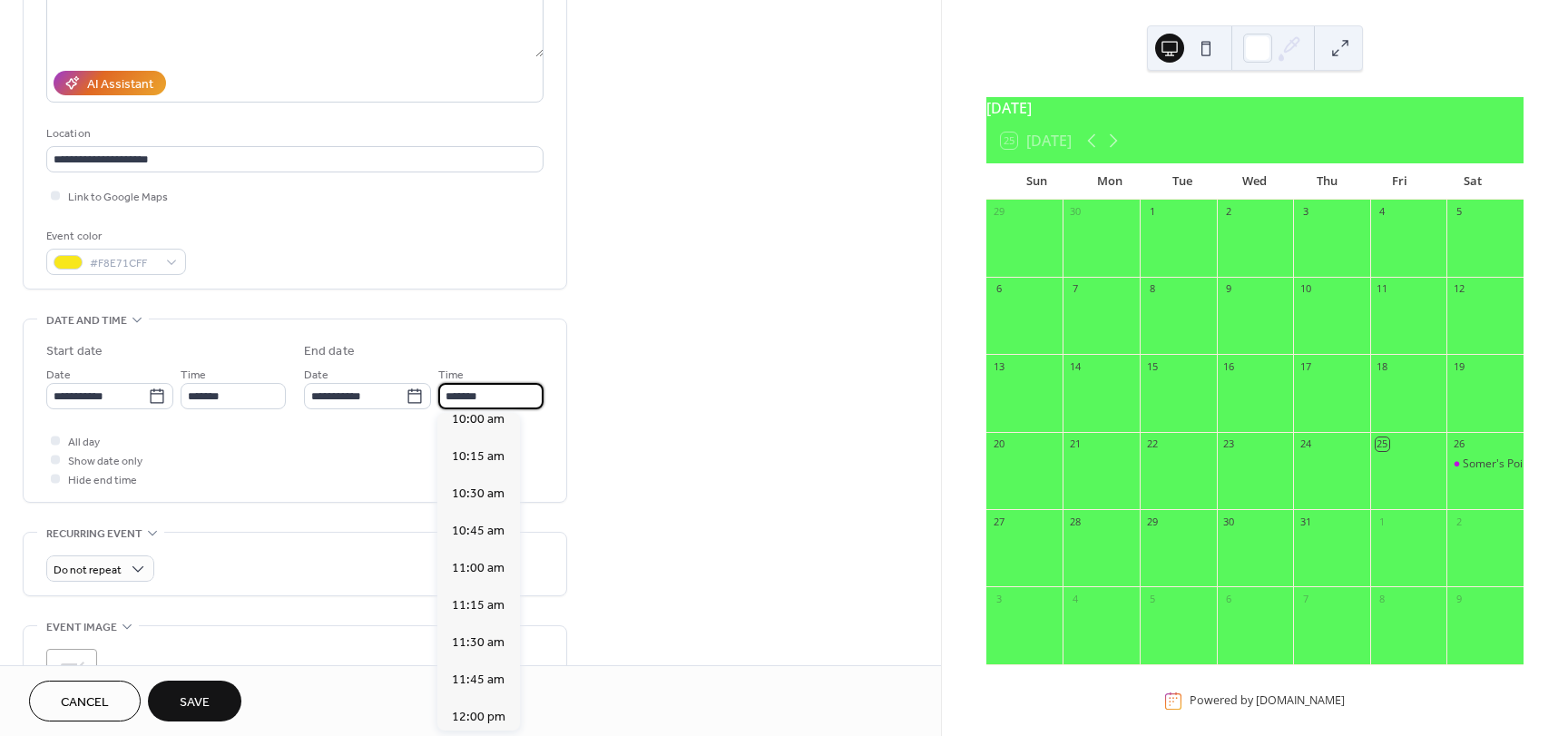 type on "********" 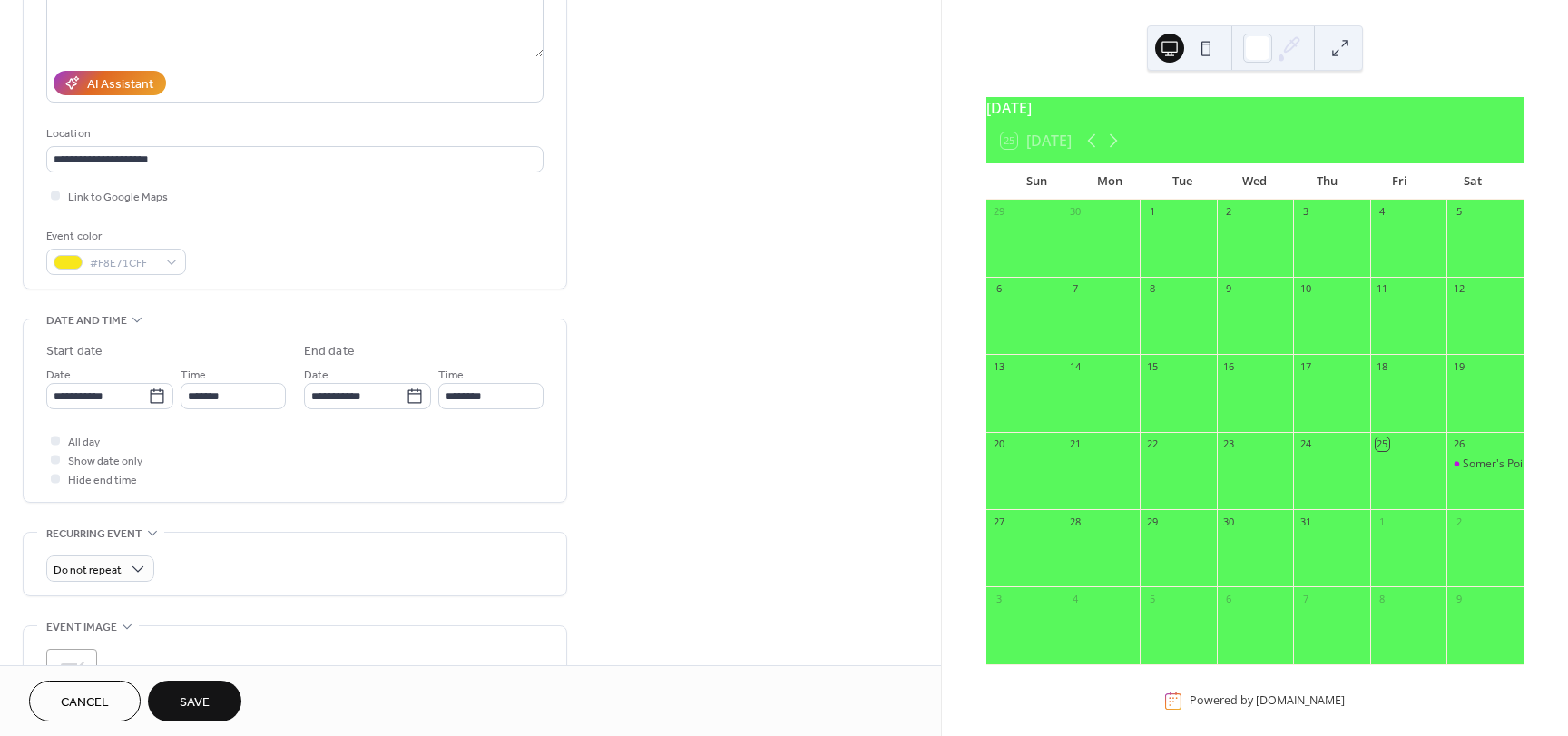 click on "Save" at bounding box center (194, 702) 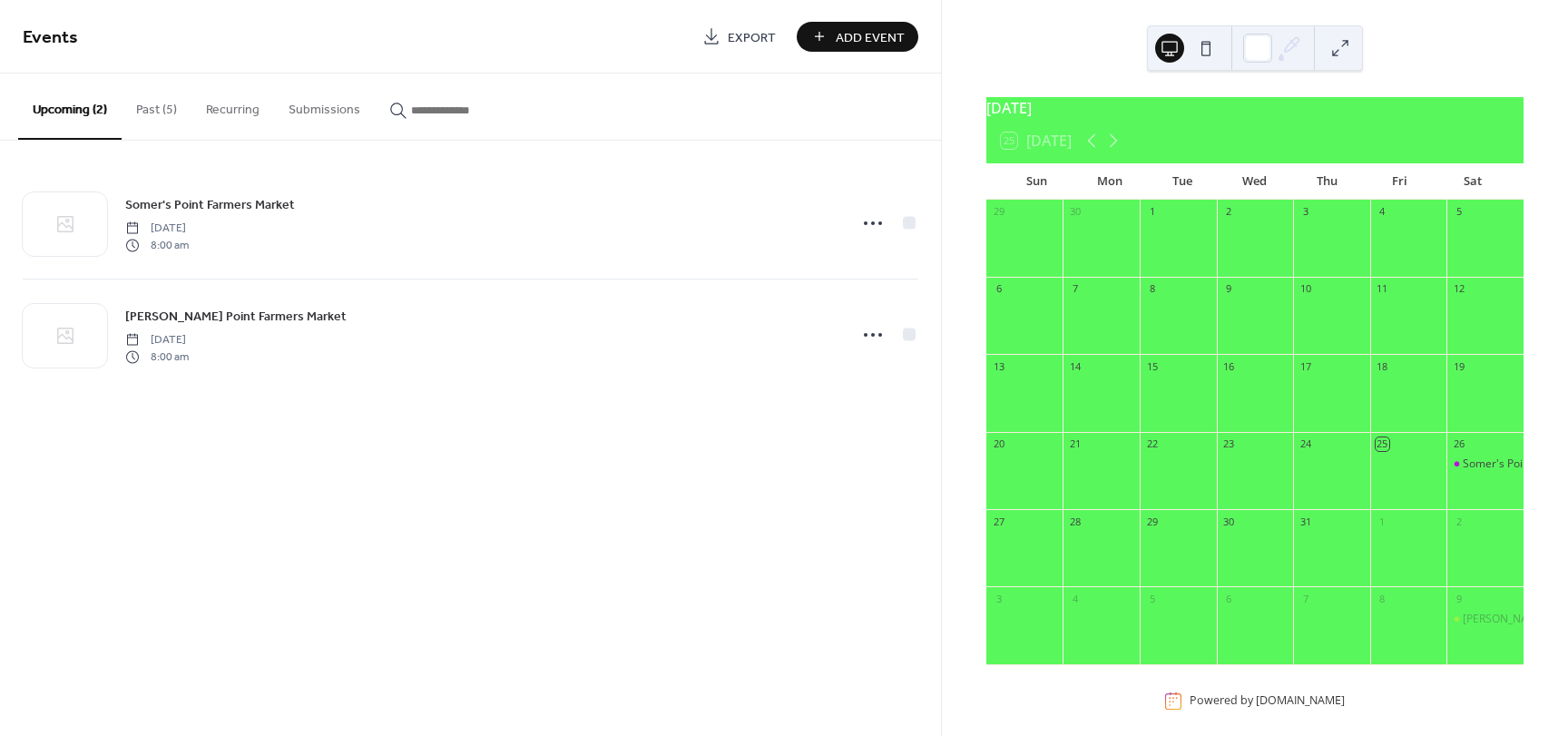 click on "Add Event" at bounding box center [870, 37] 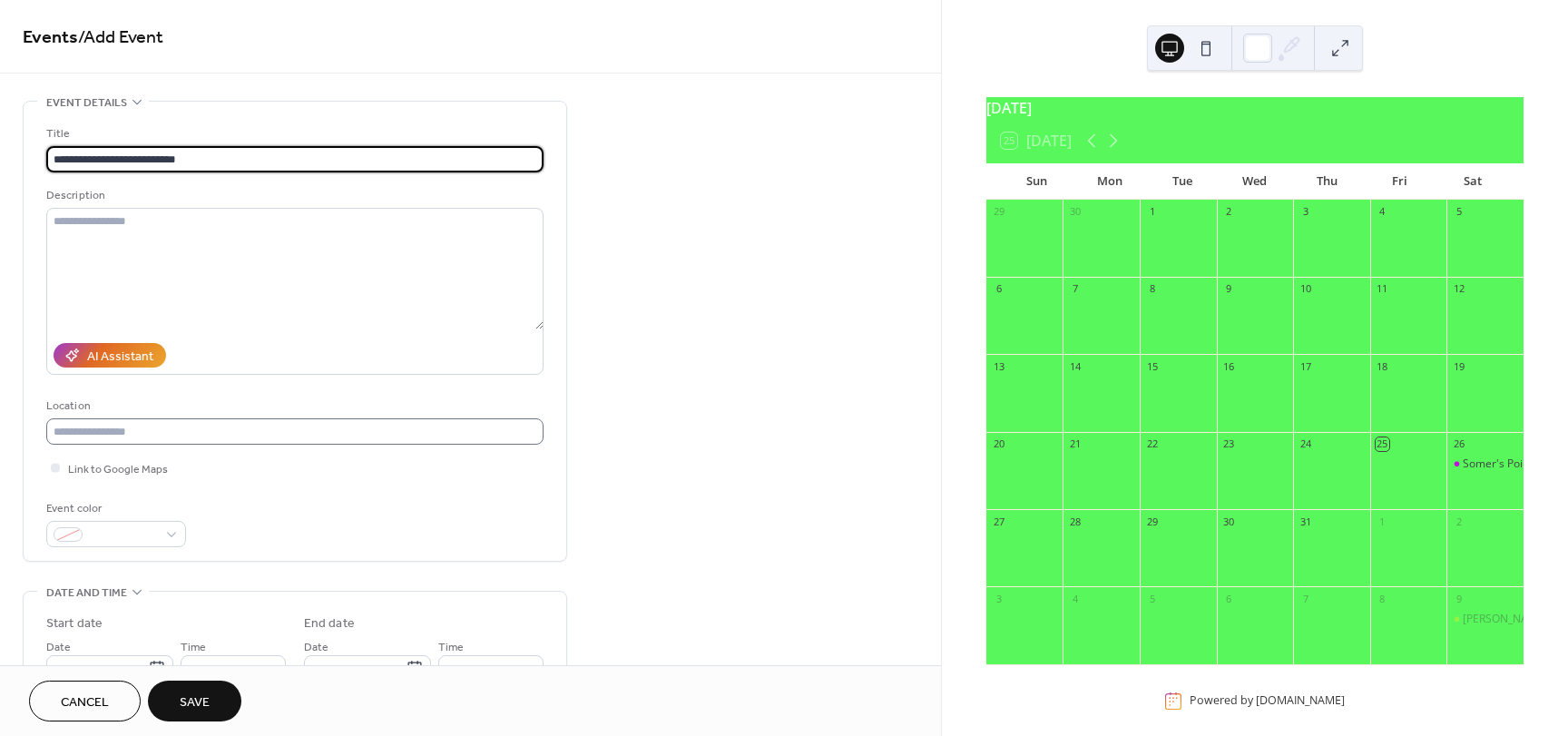 type on "**********" 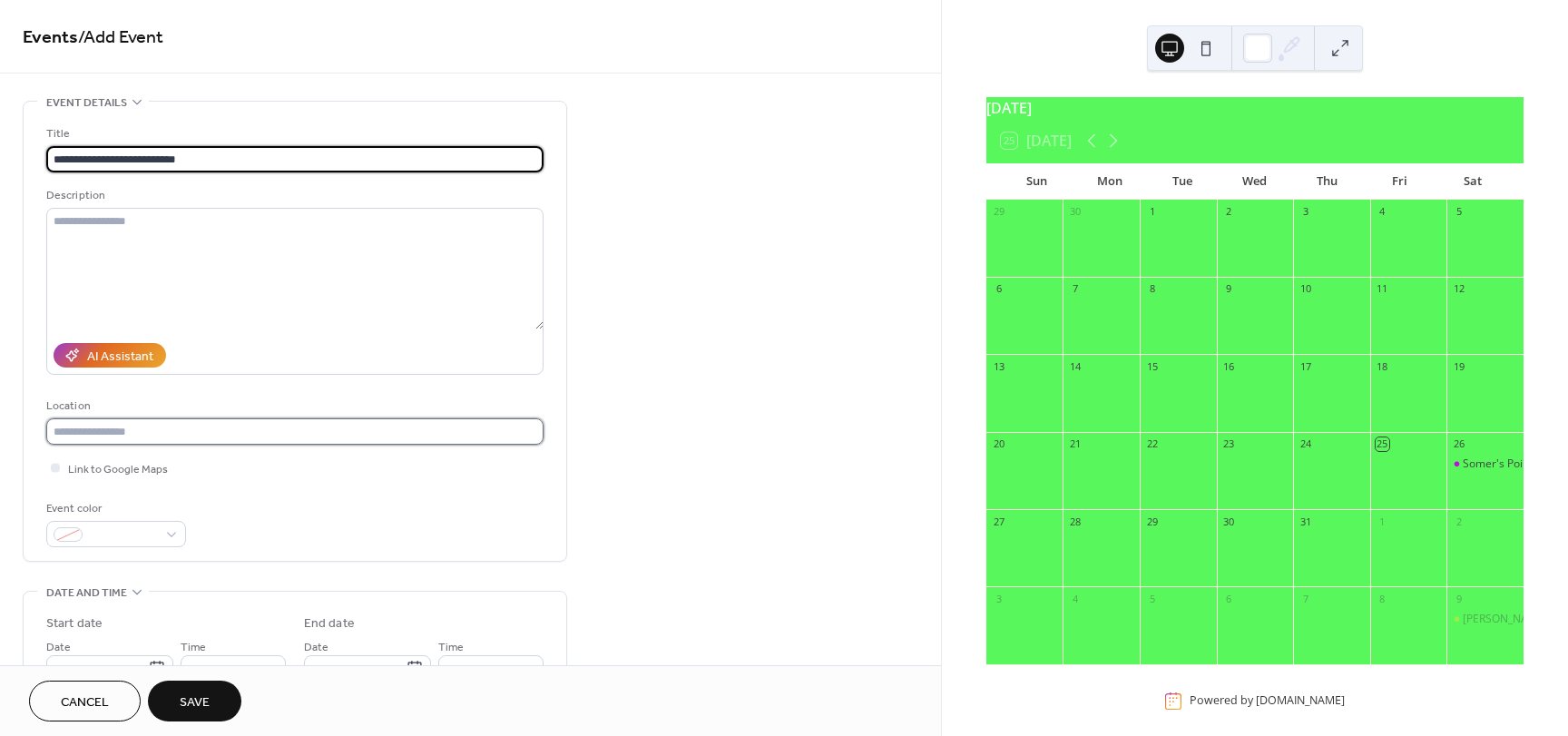 click at bounding box center (295, 431) 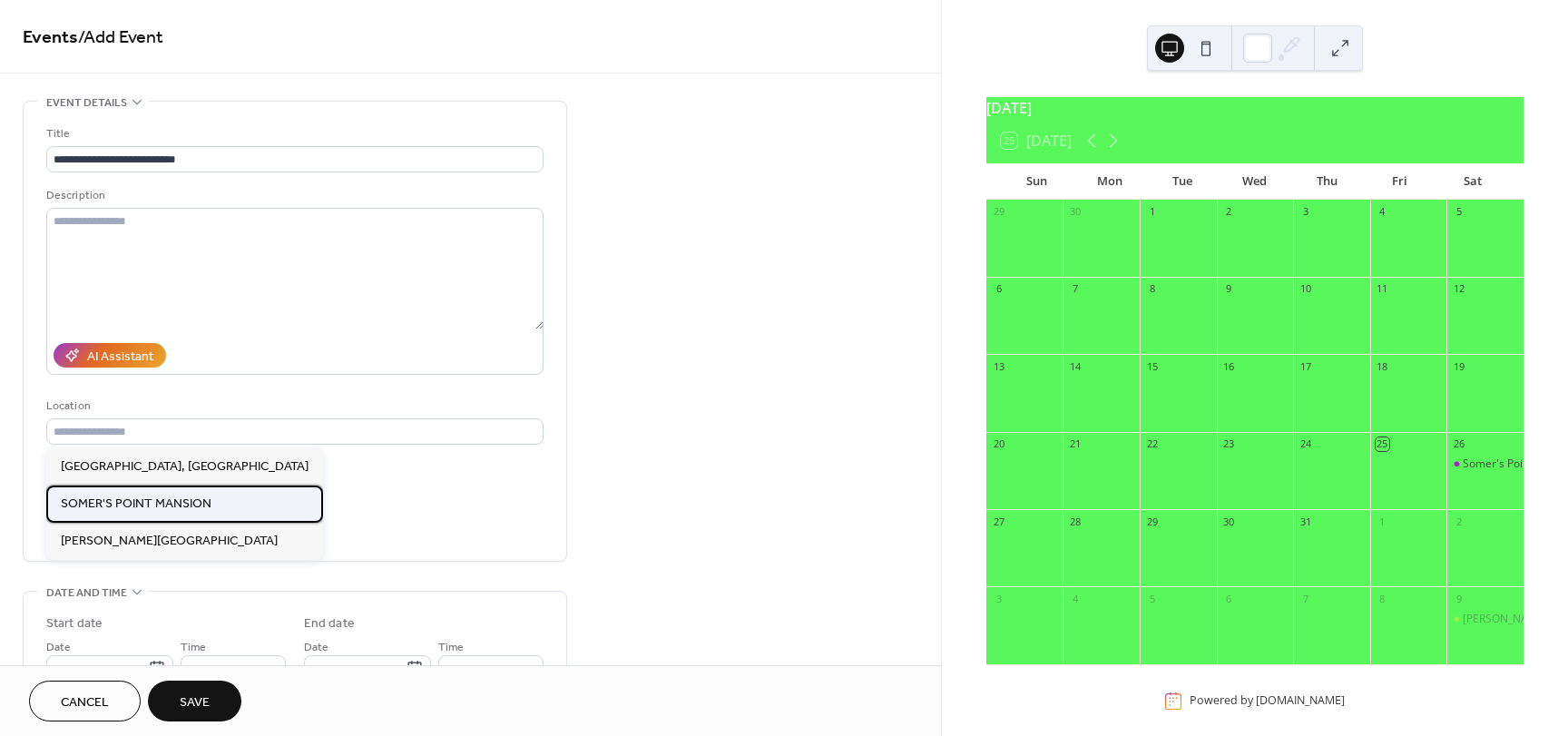 click on "SOMER'S POINT MANSION" at bounding box center (136, 504) 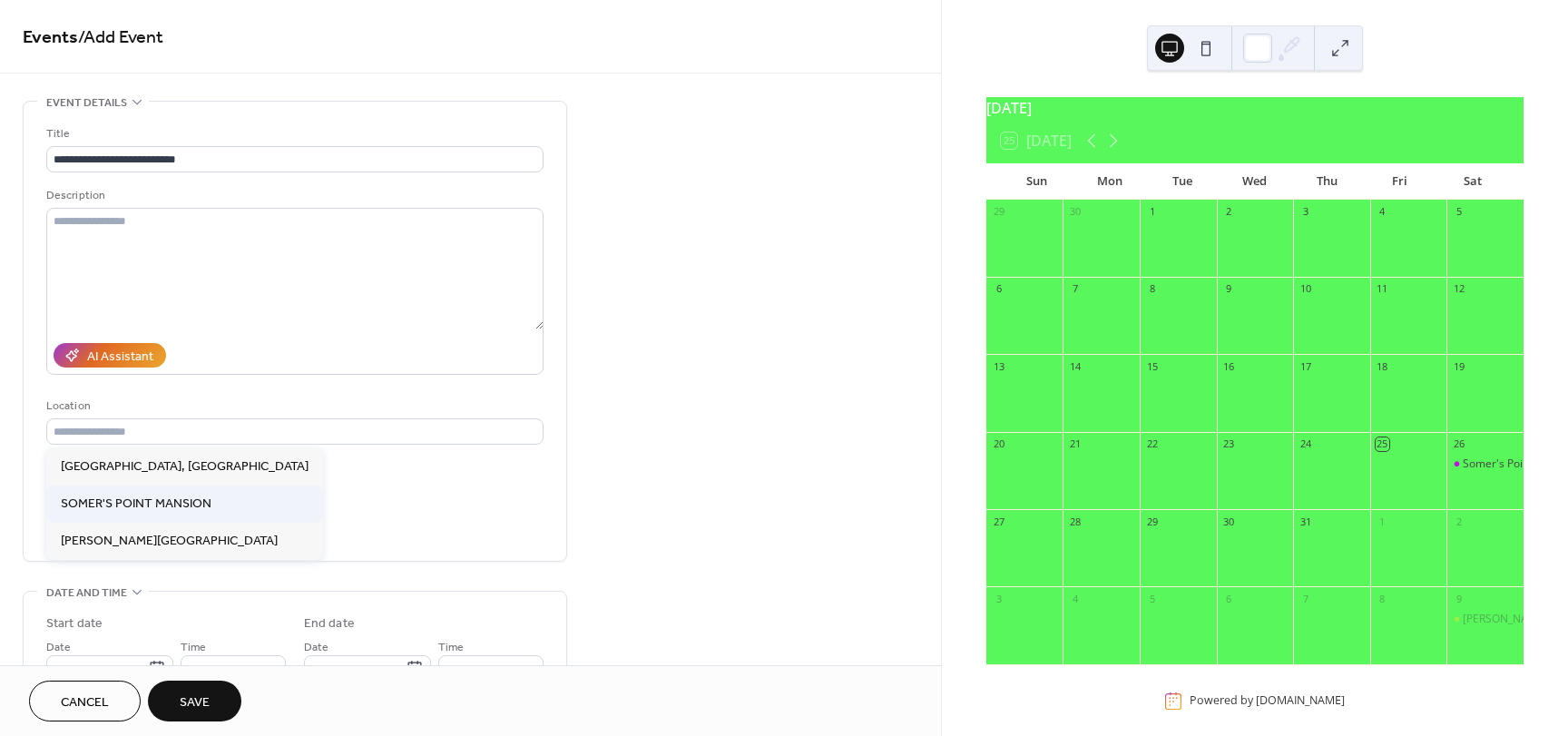 type on "**********" 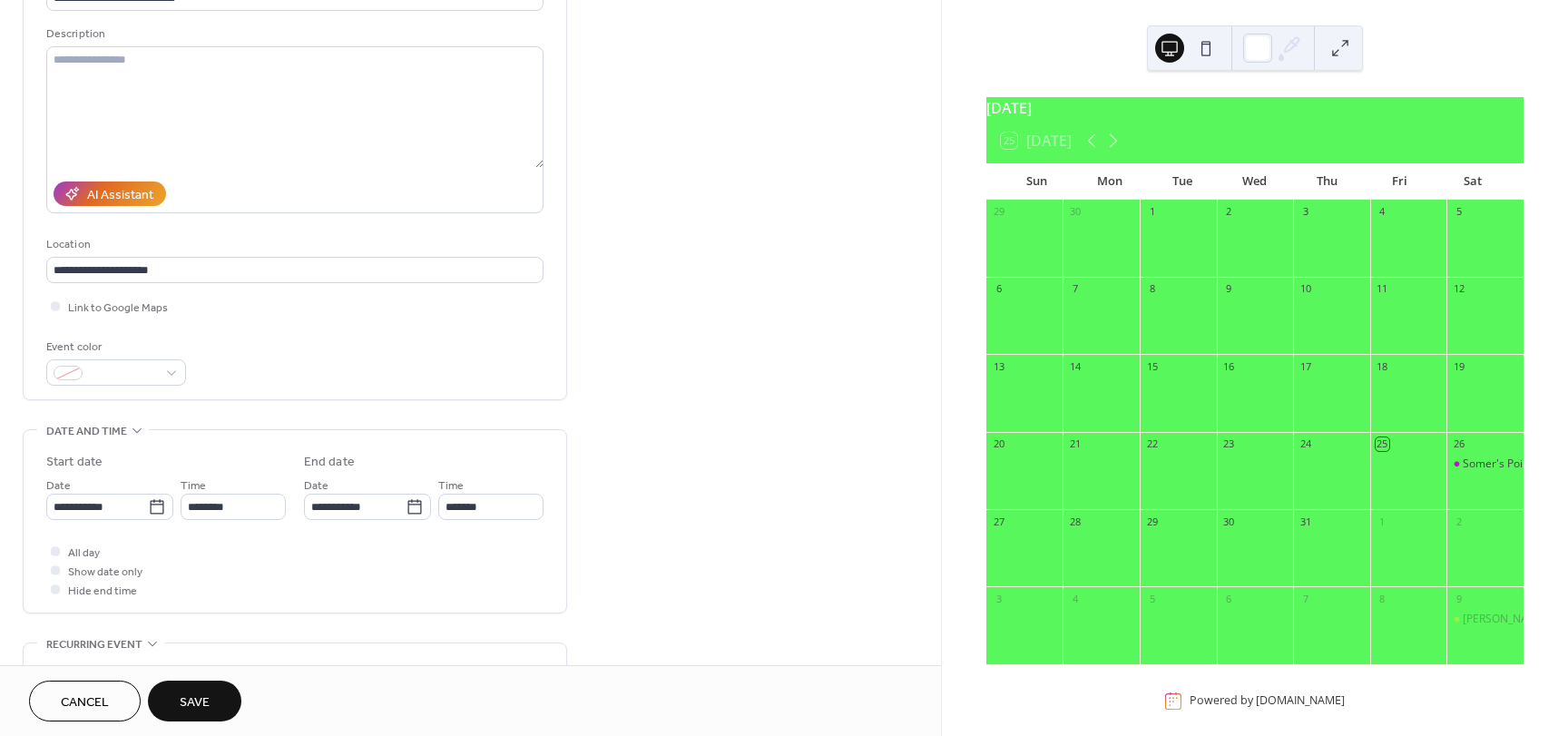 scroll, scrollTop: 182, scrollLeft: 0, axis: vertical 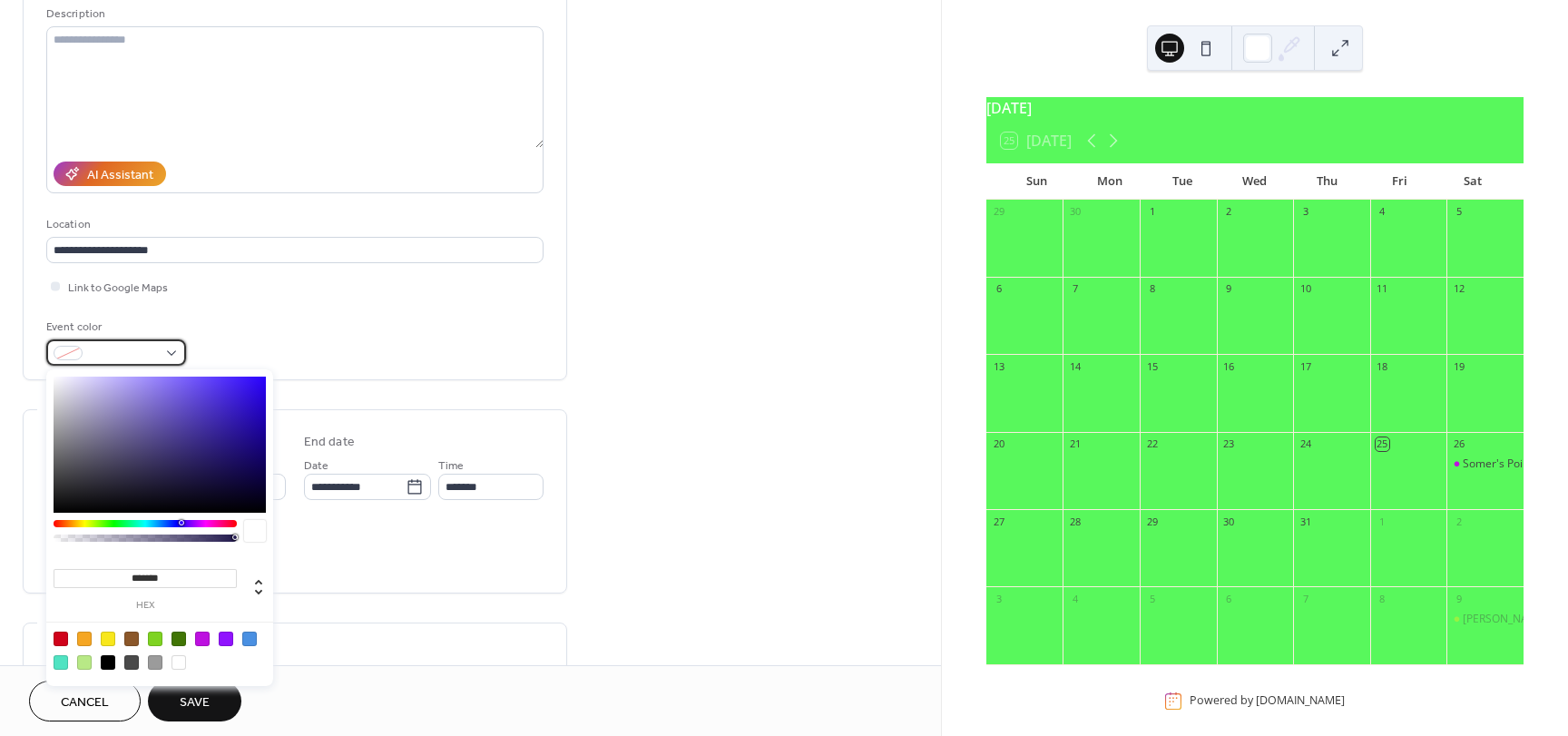 click at bounding box center [116, 352] 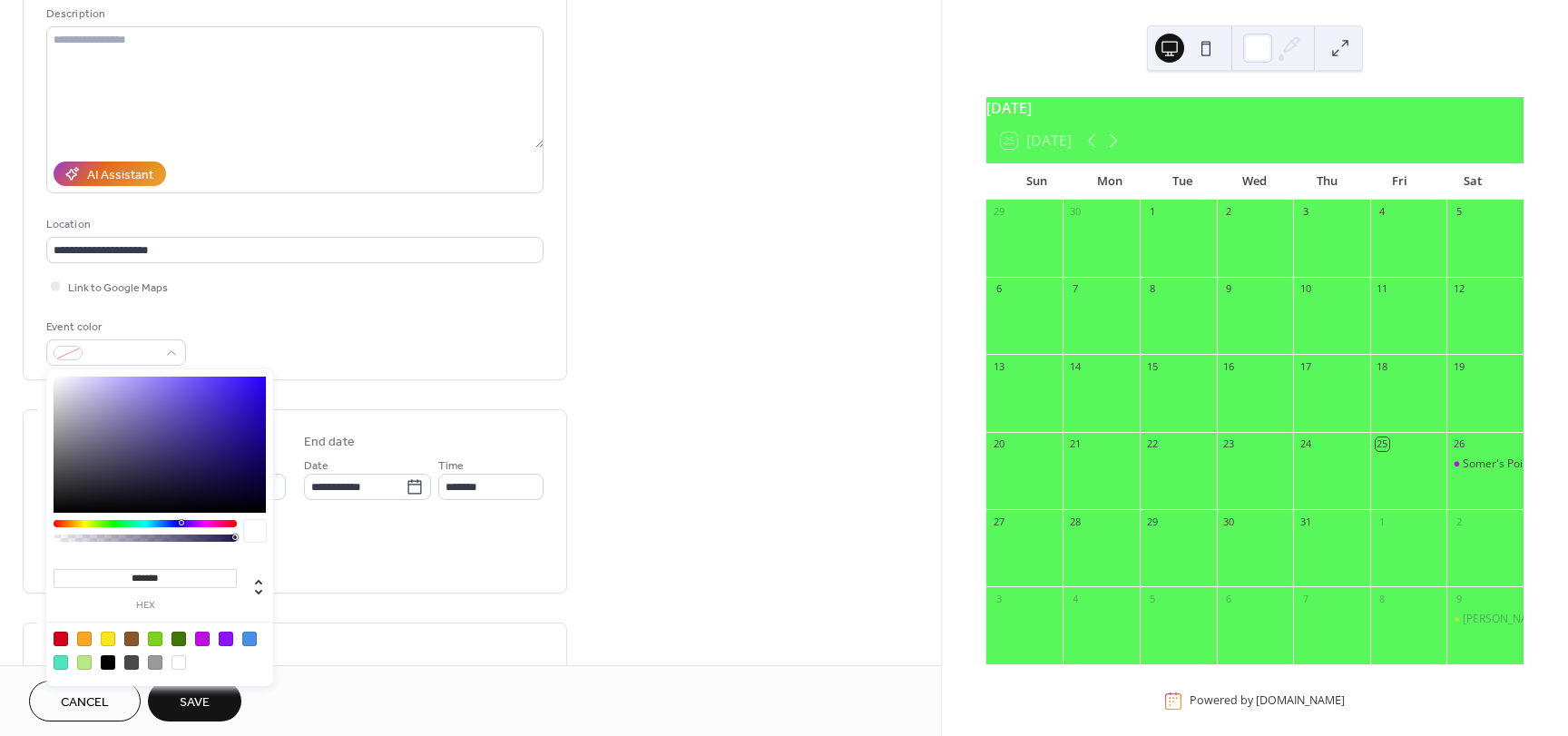 click at bounding box center [202, 639] 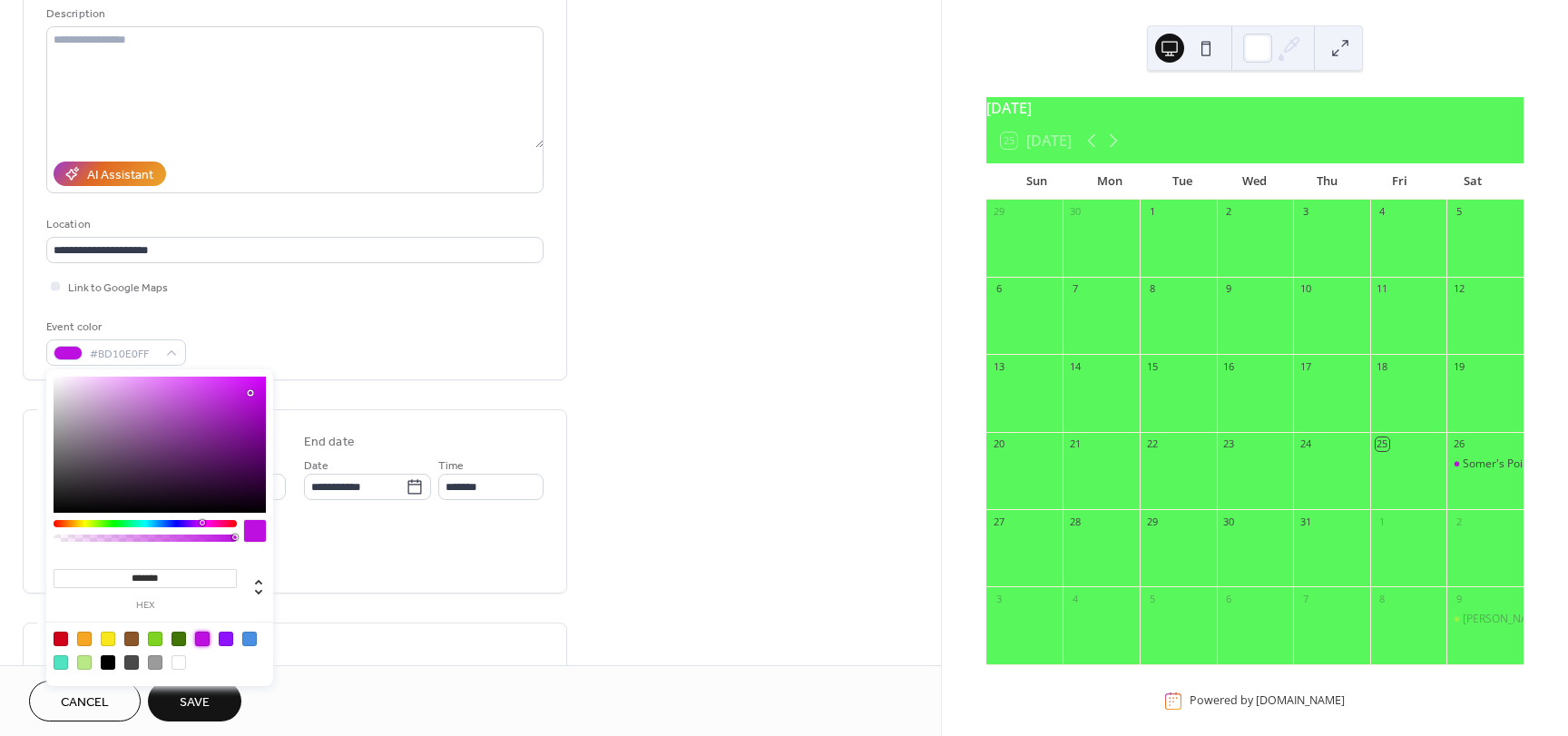 click on "All day Show date only Hide end time" at bounding box center [295, 550] 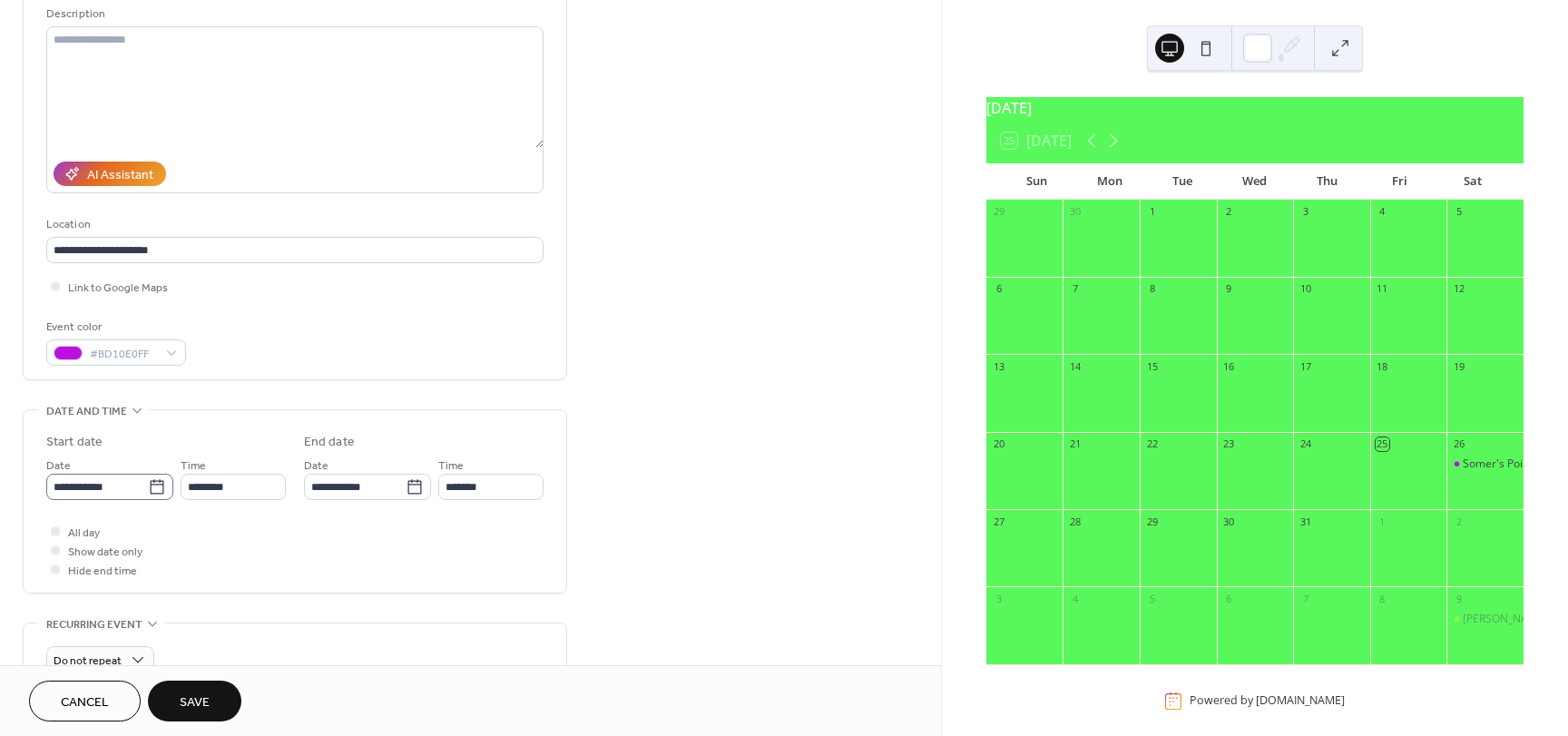 click 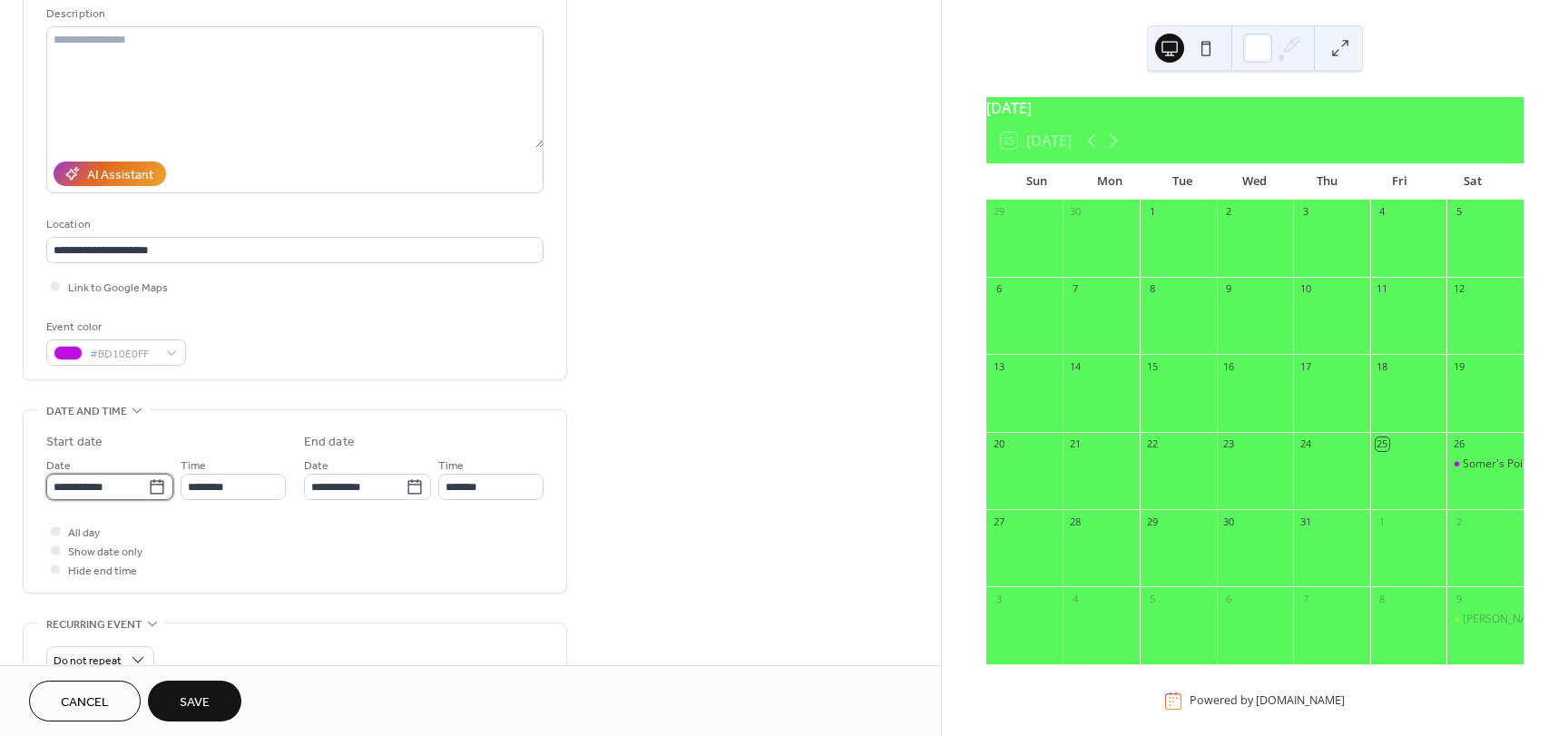 click on "**********" at bounding box center (97, 486) 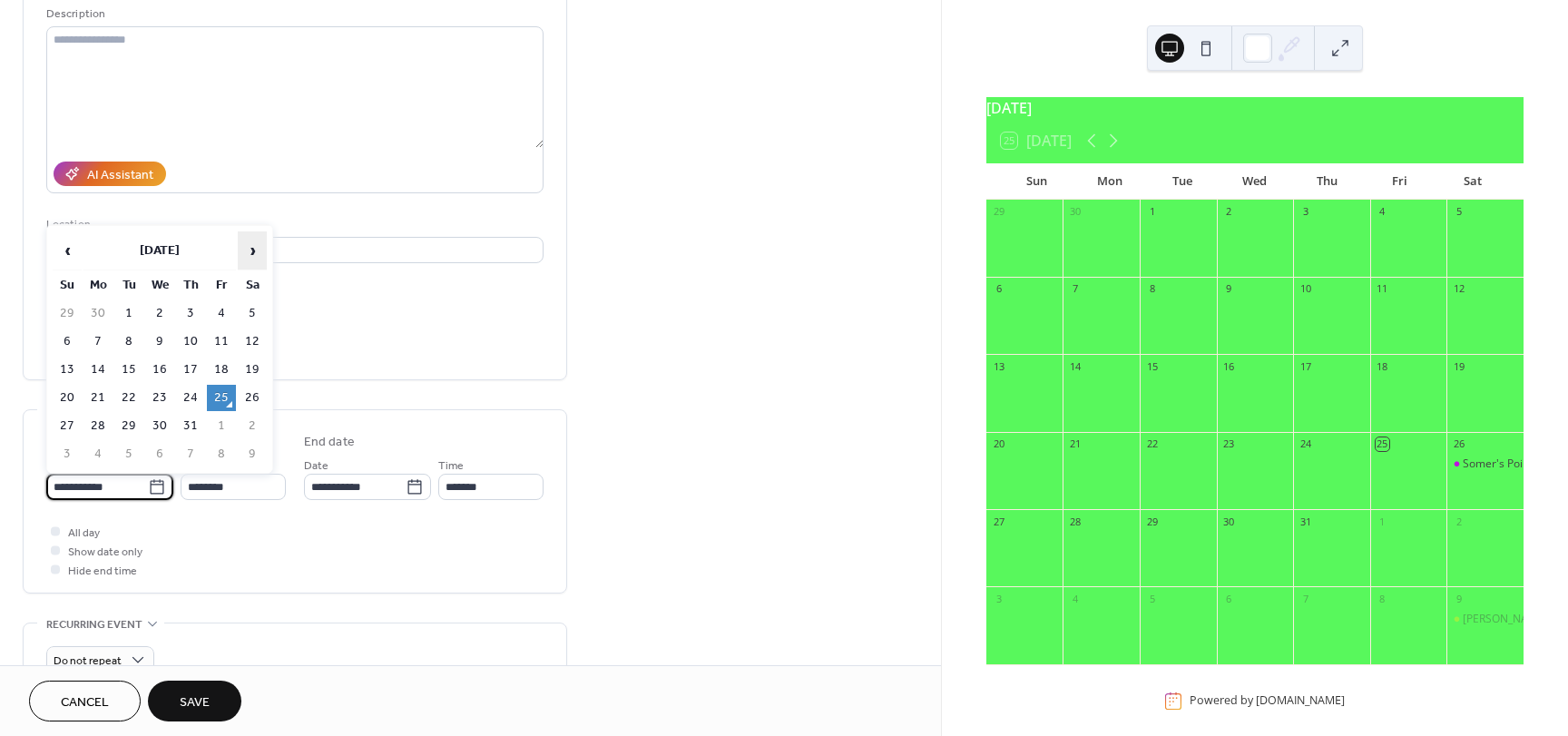 click on "›" at bounding box center (252, 250) 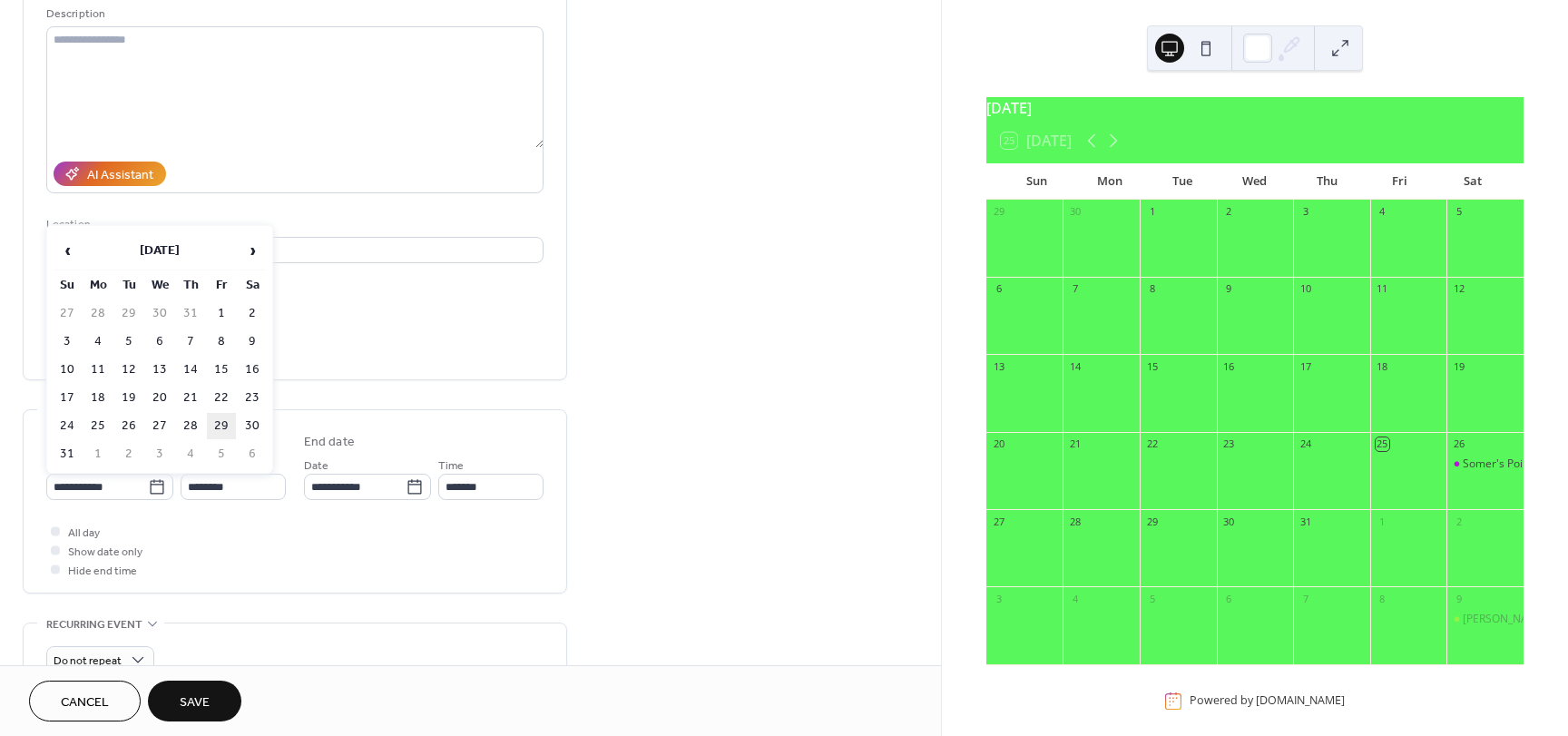 click on "29" at bounding box center (221, 426) 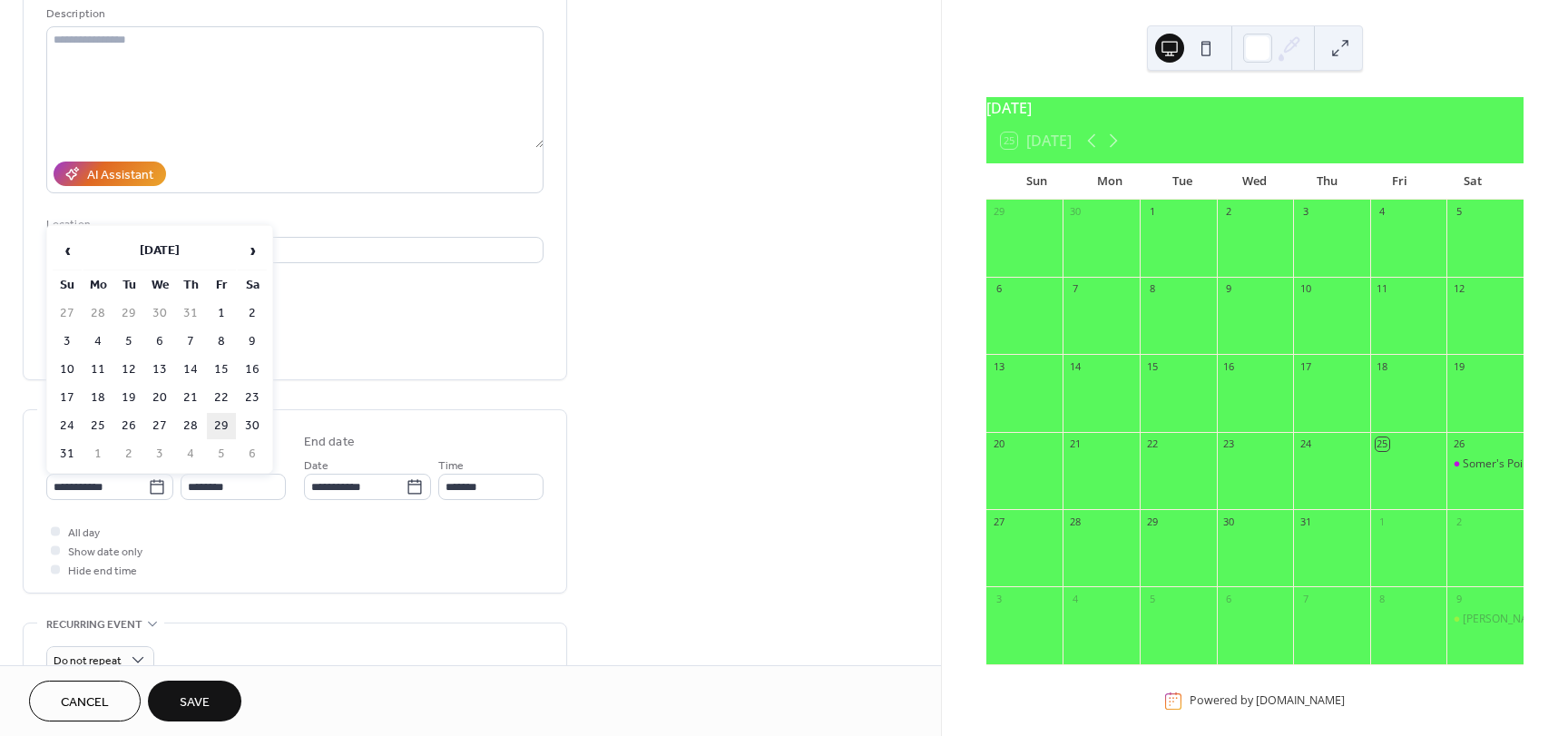type on "**********" 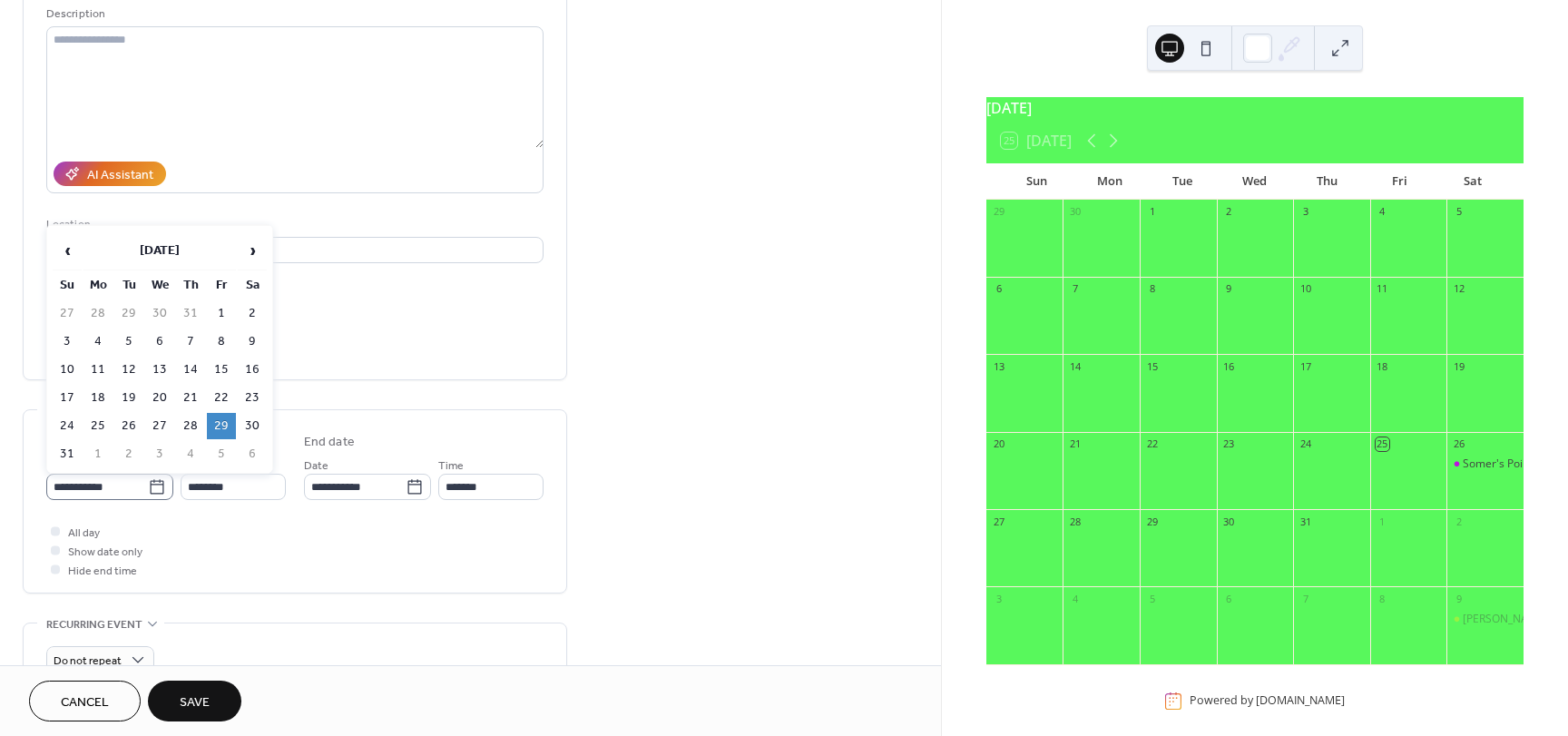 click 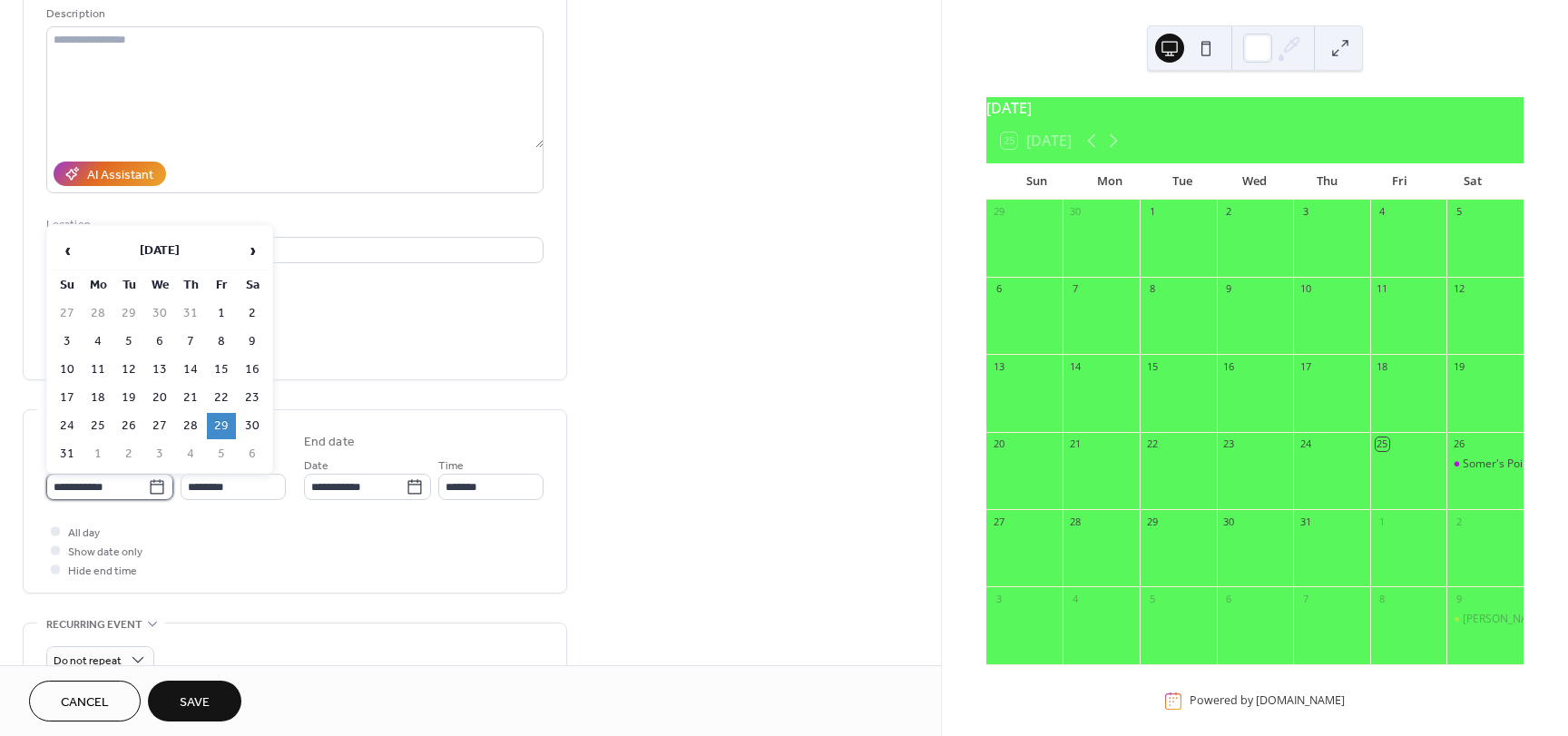 click on "**********" at bounding box center [97, 486] 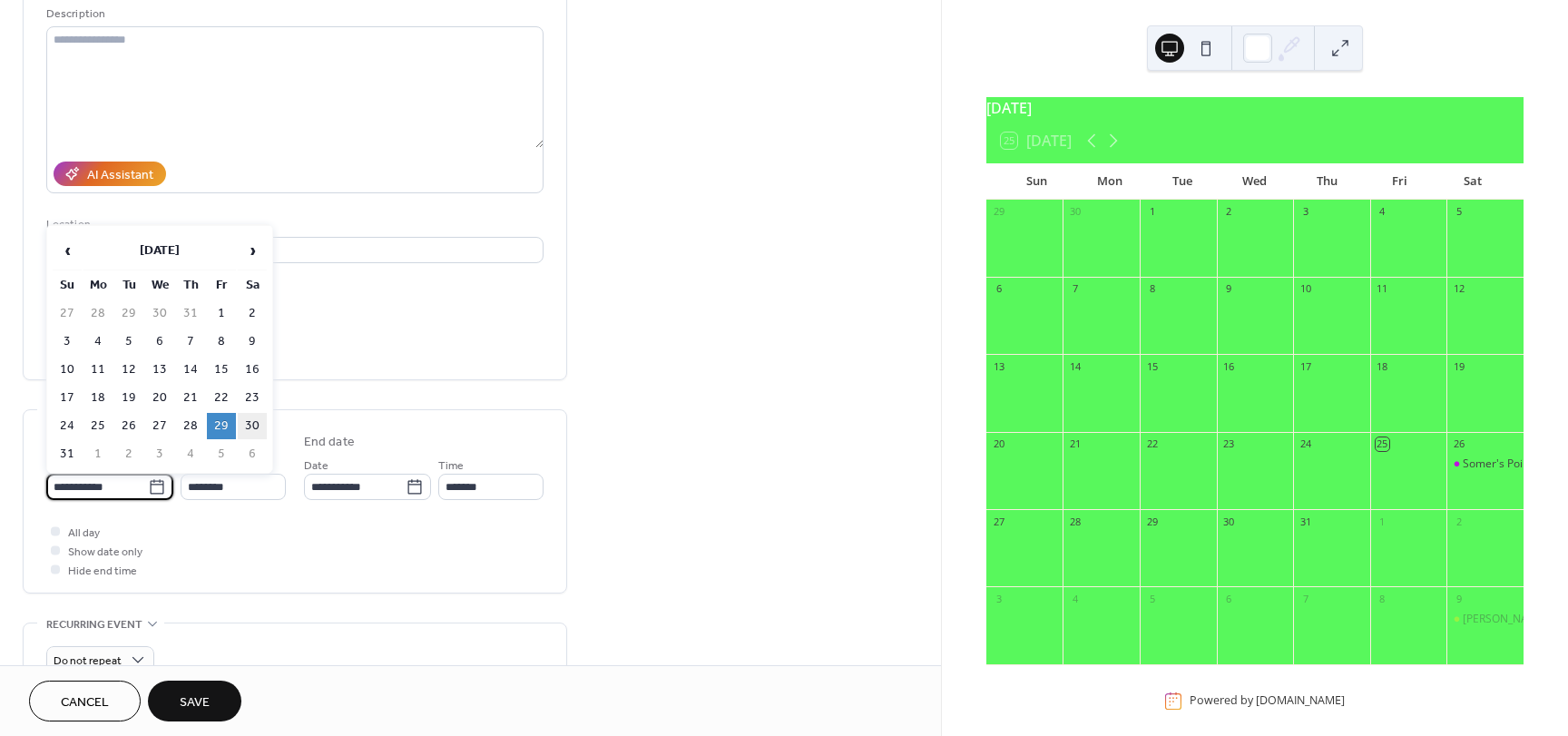 click on "30" at bounding box center [252, 426] 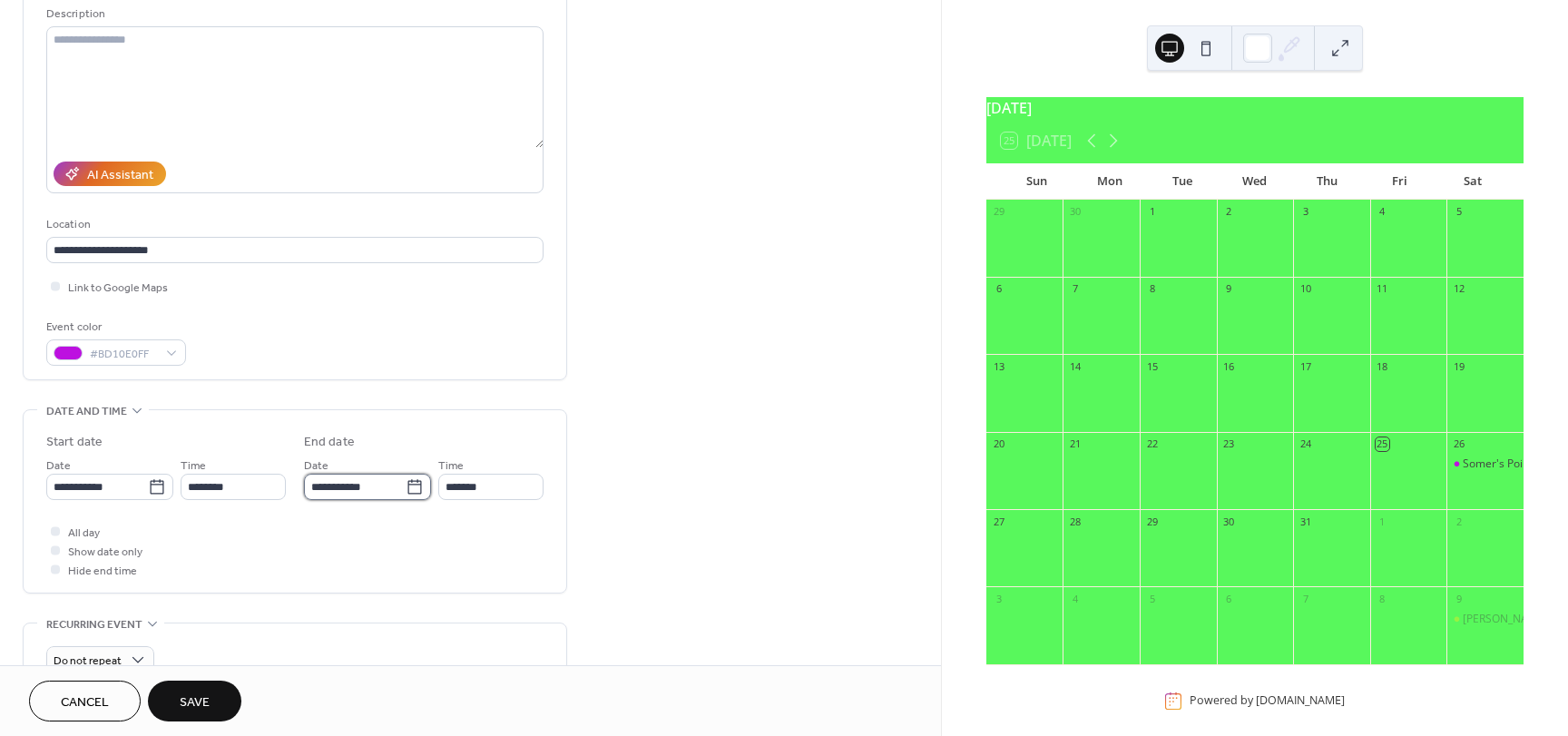 click on "**********" at bounding box center [355, 486] 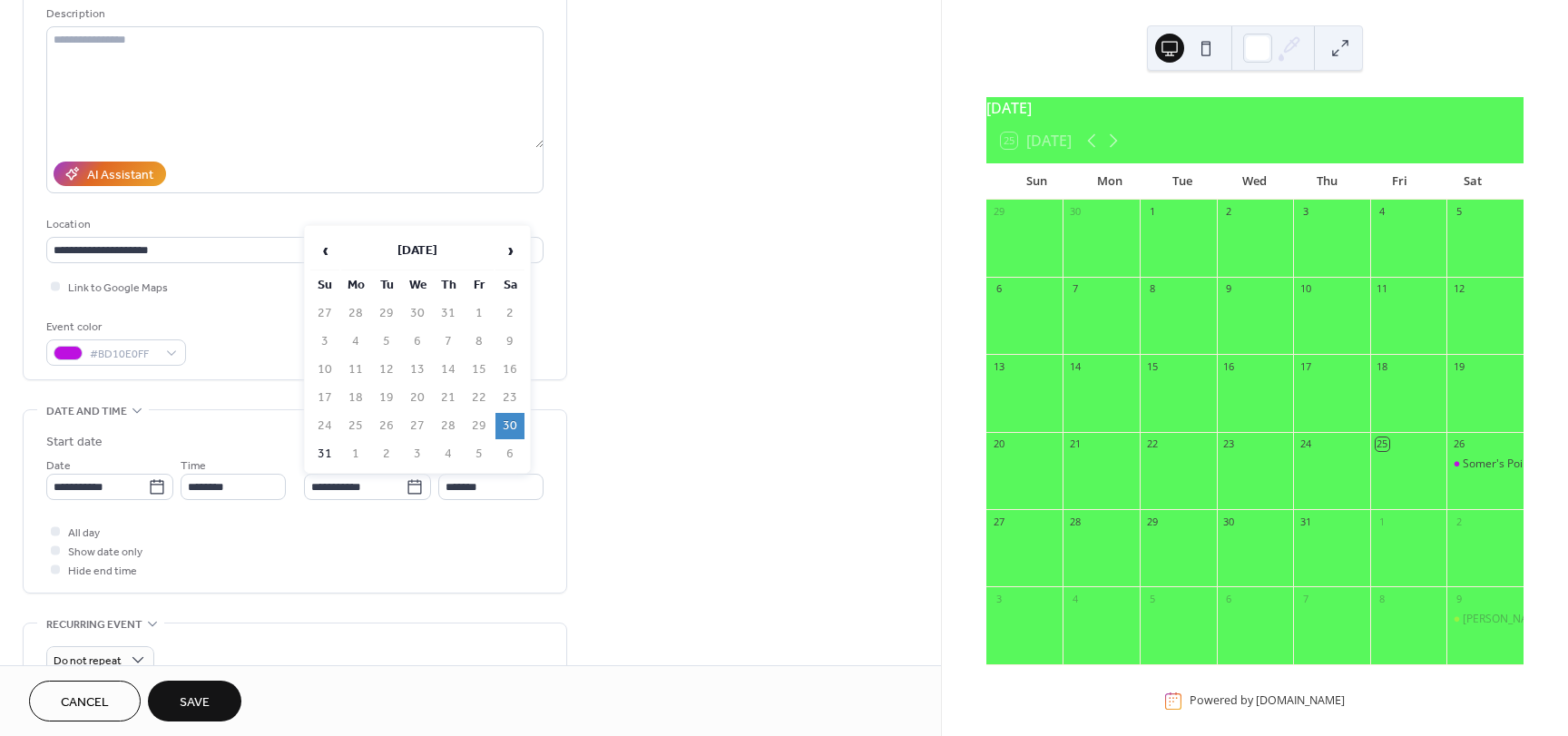 click on "30" at bounding box center [510, 426] 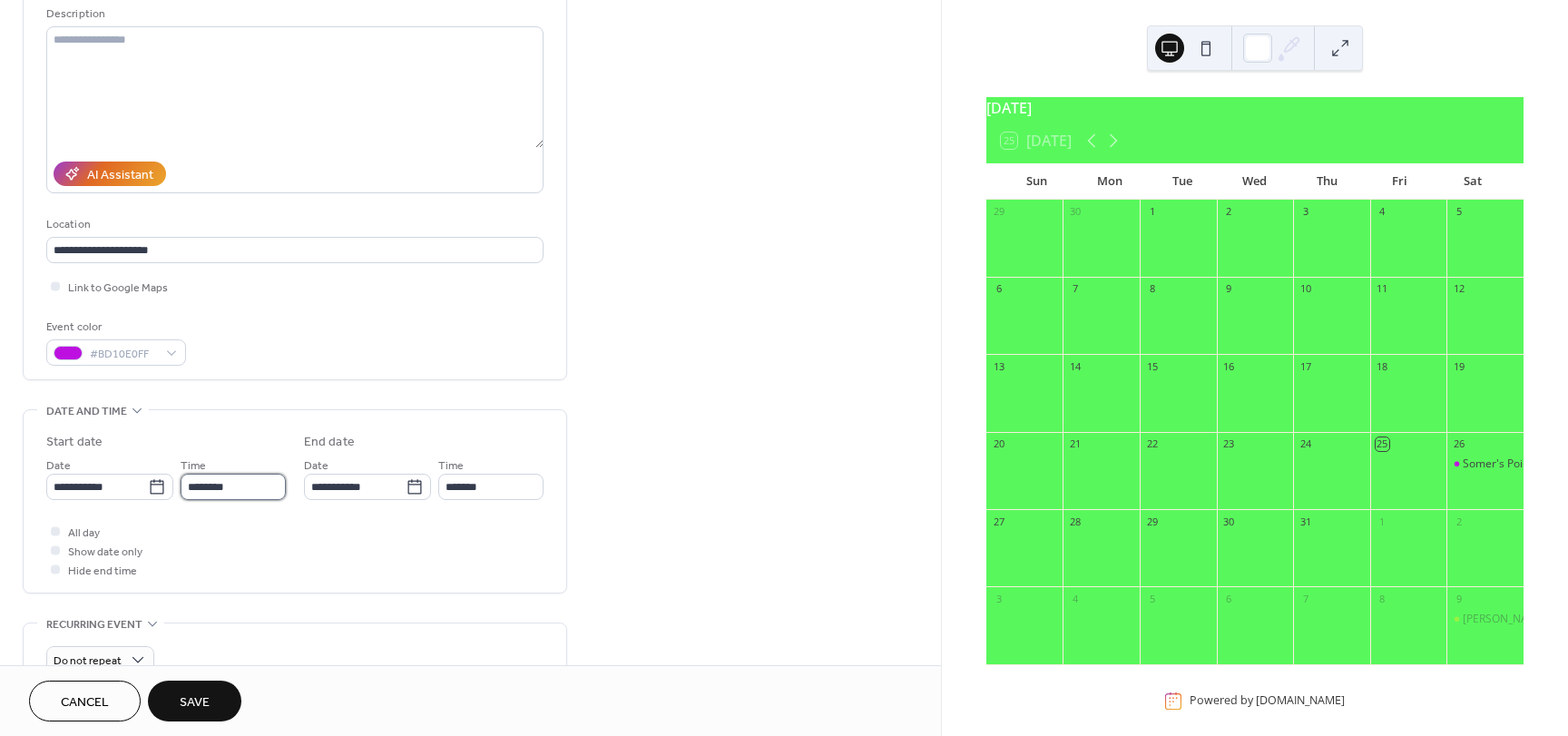 click on "********" at bounding box center [233, 486] 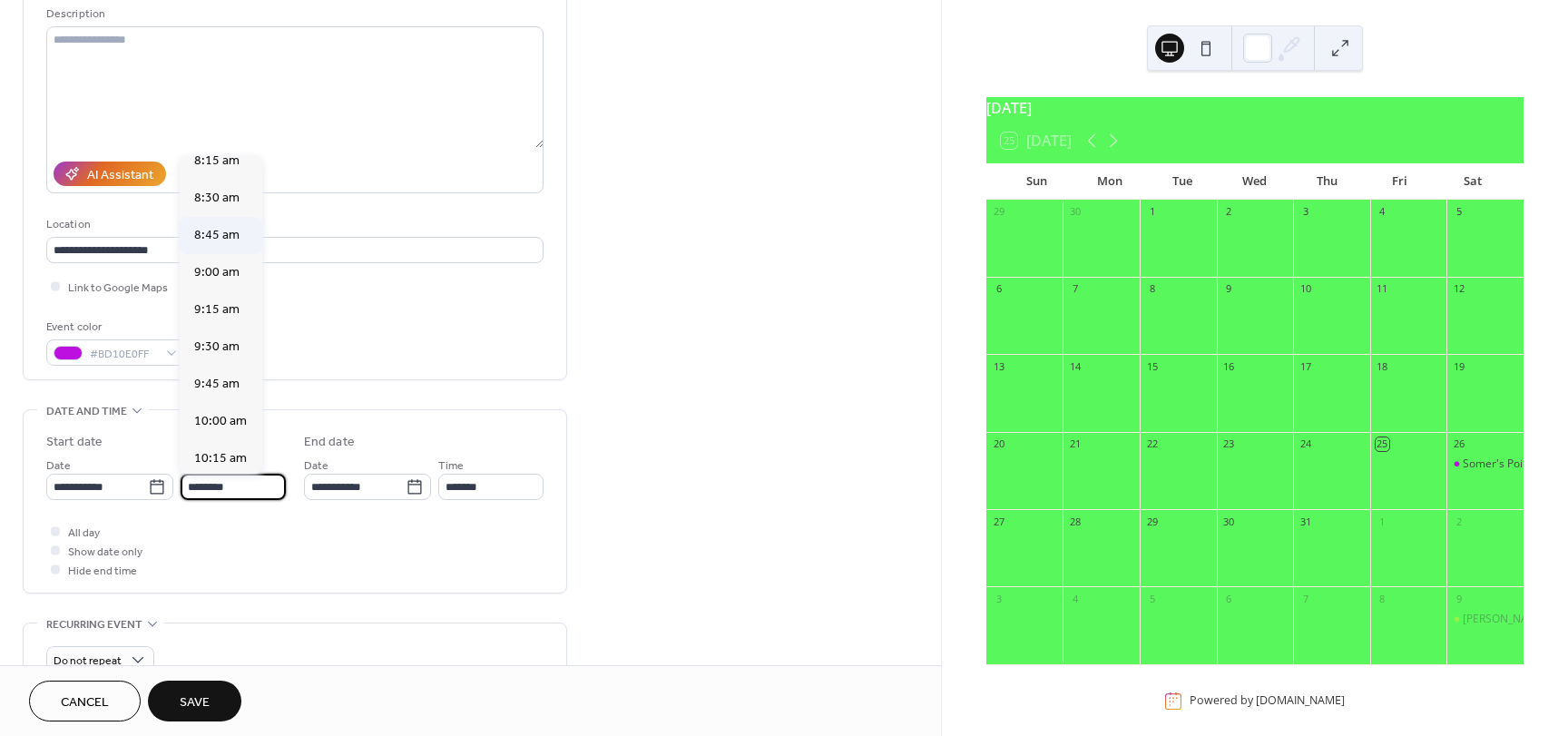 scroll, scrollTop: 1151, scrollLeft: 0, axis: vertical 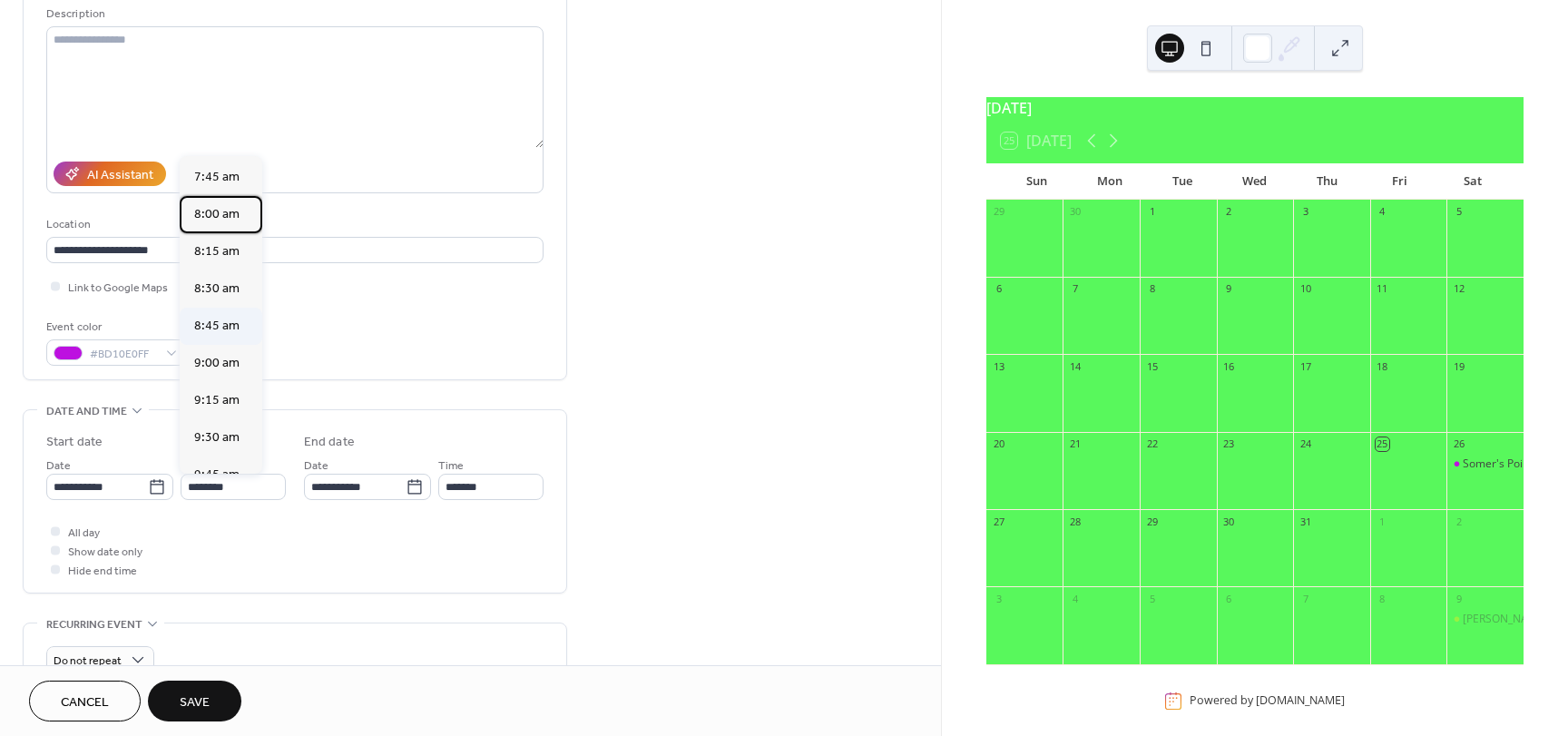 click on "8:00 am" at bounding box center [217, 214] 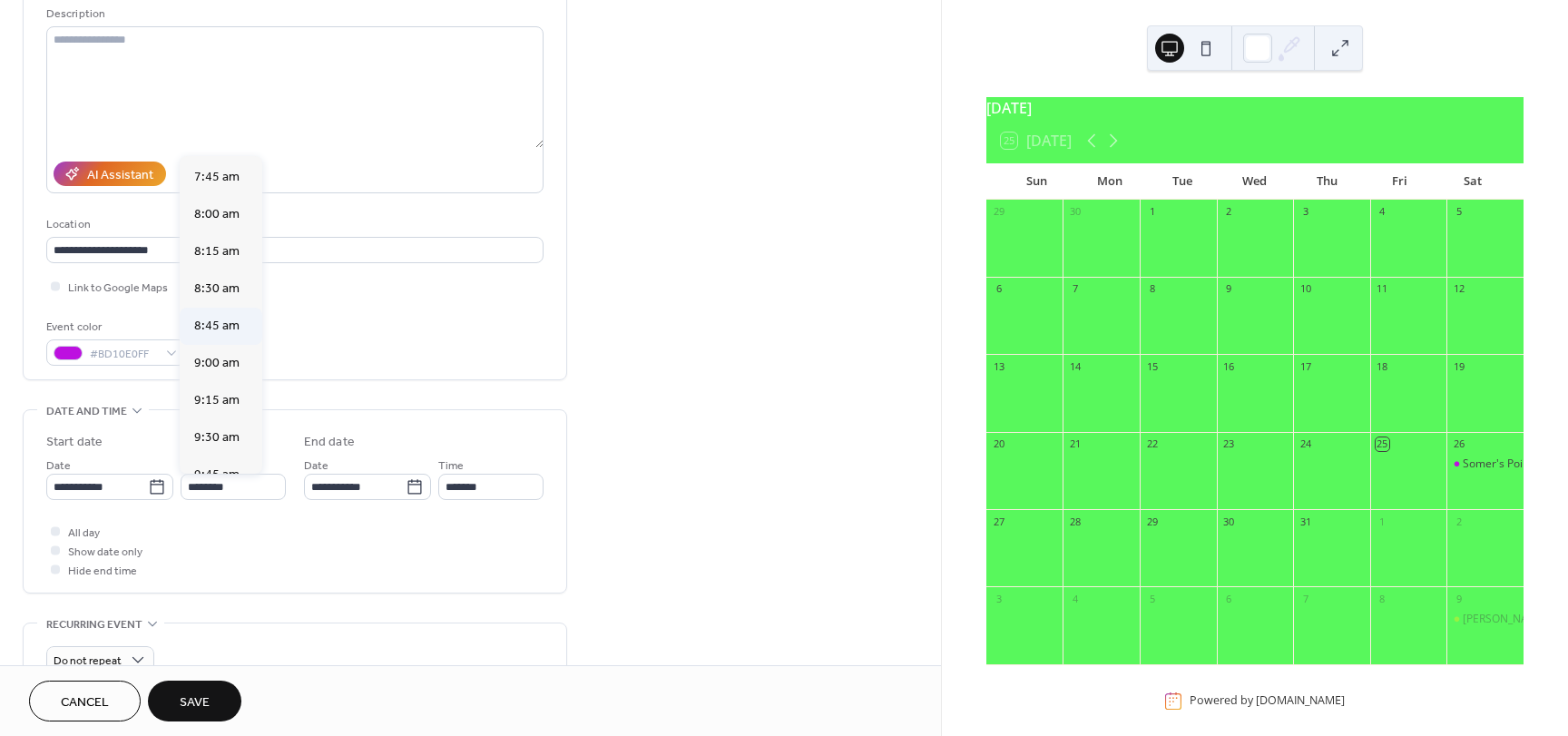 type on "*******" 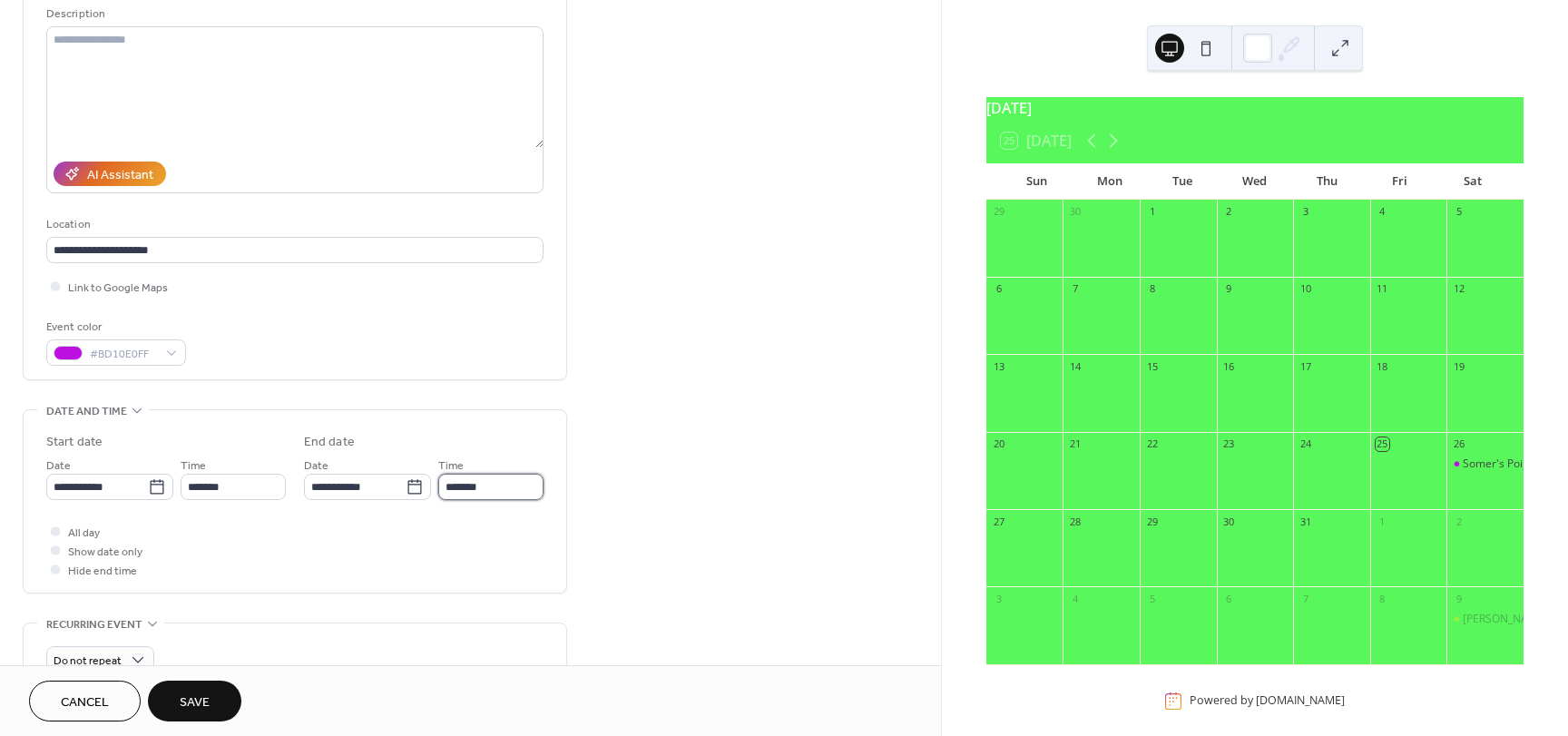 click on "*******" at bounding box center [491, 486] 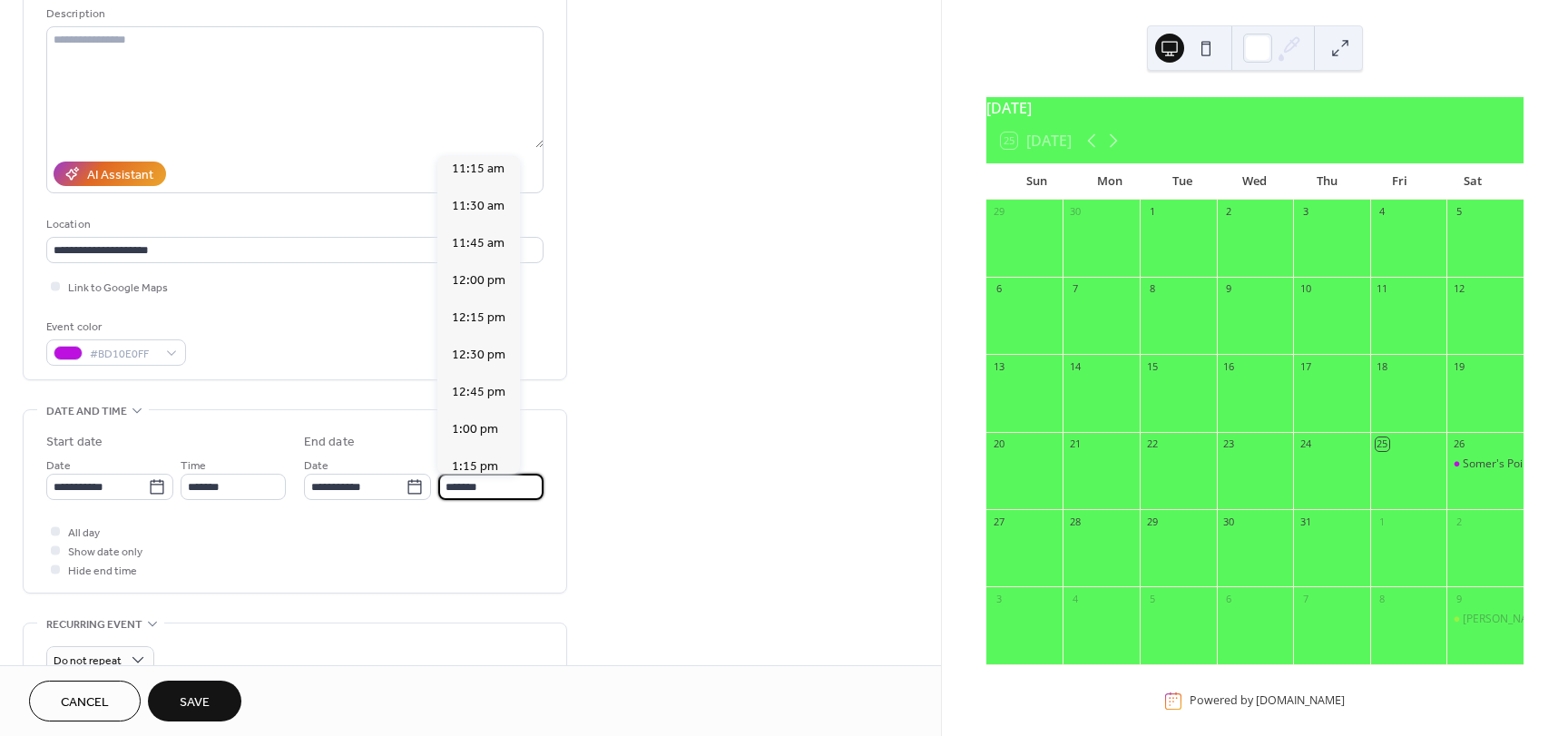 scroll, scrollTop: 454, scrollLeft: 0, axis: vertical 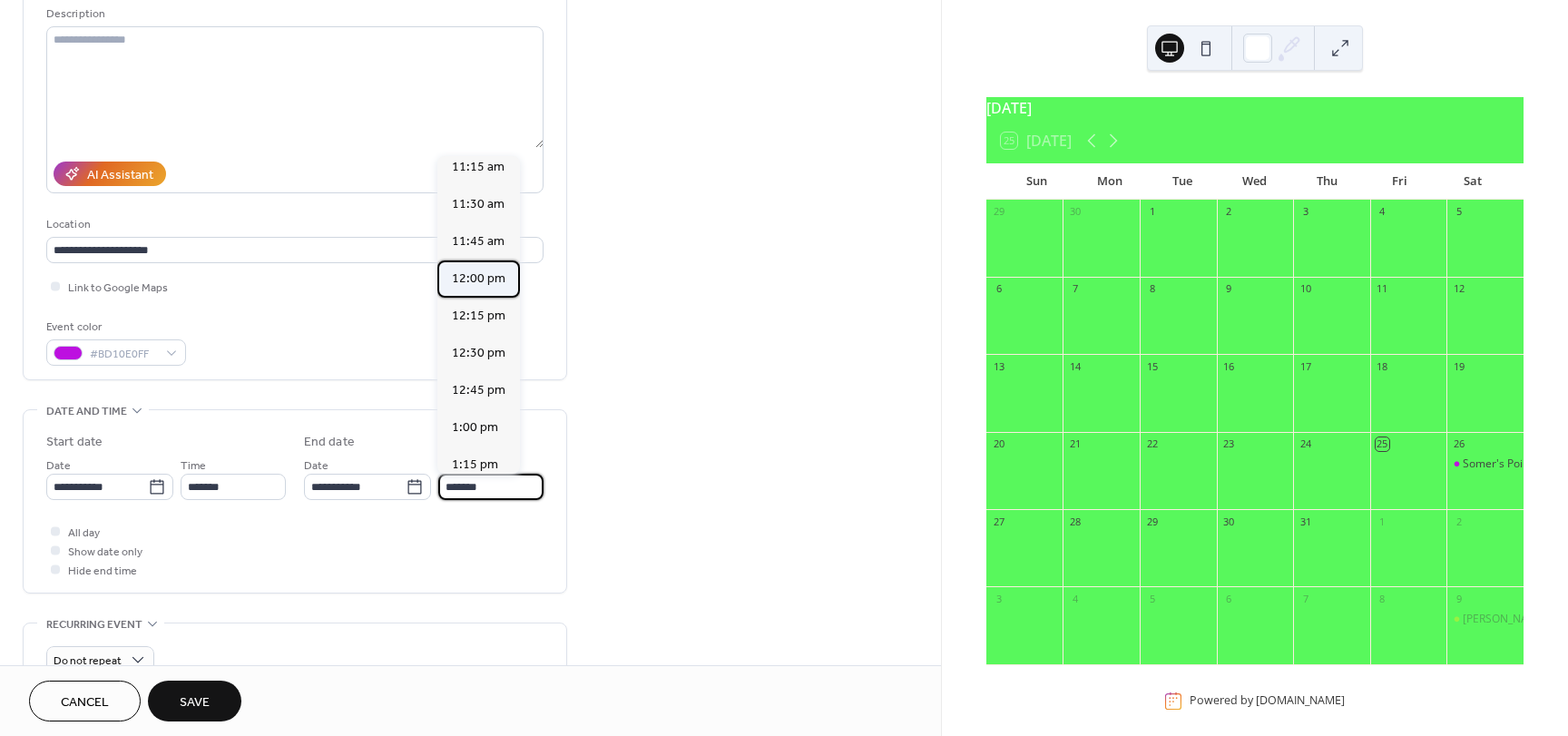 click on "12:00 pm" at bounding box center (478, 279) 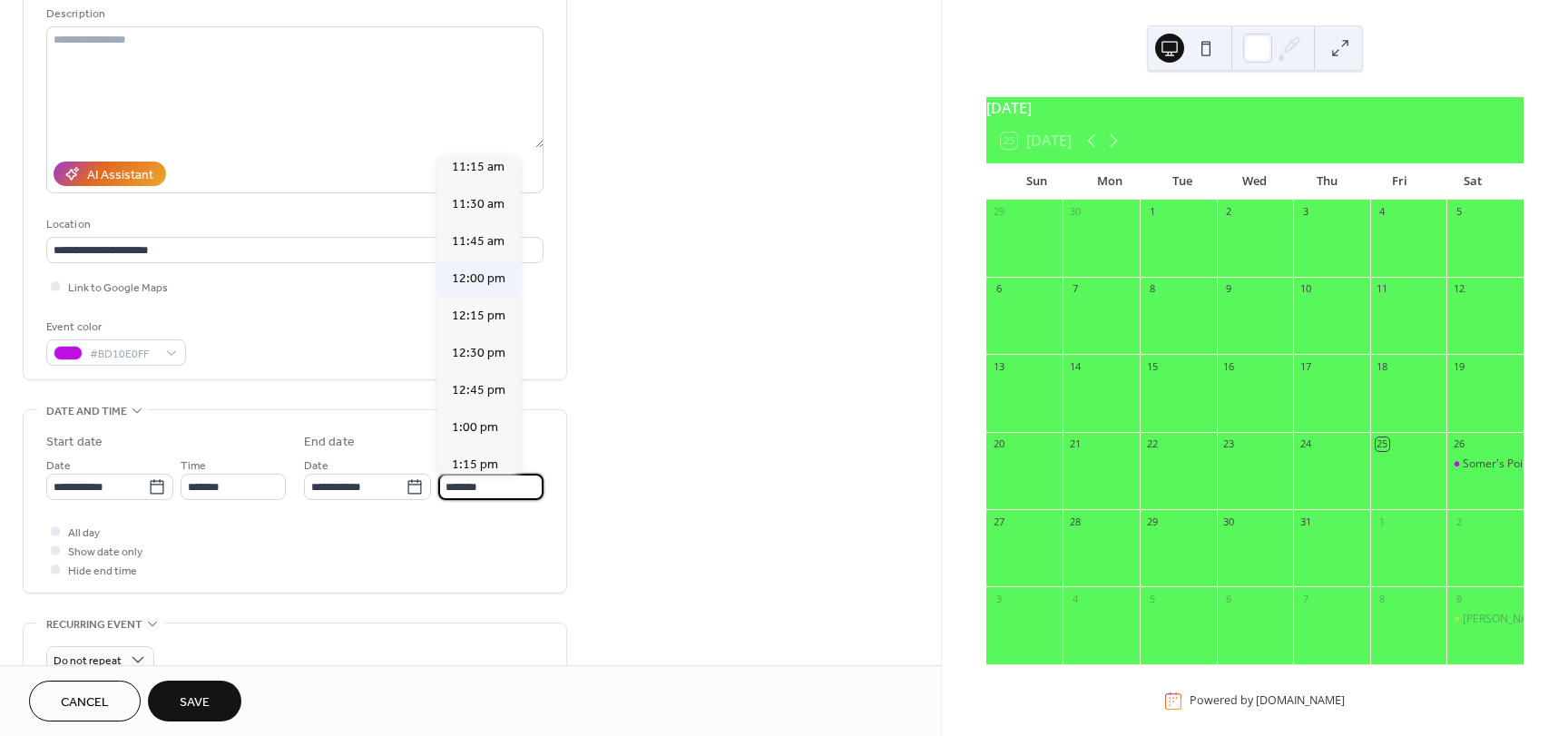 type on "********" 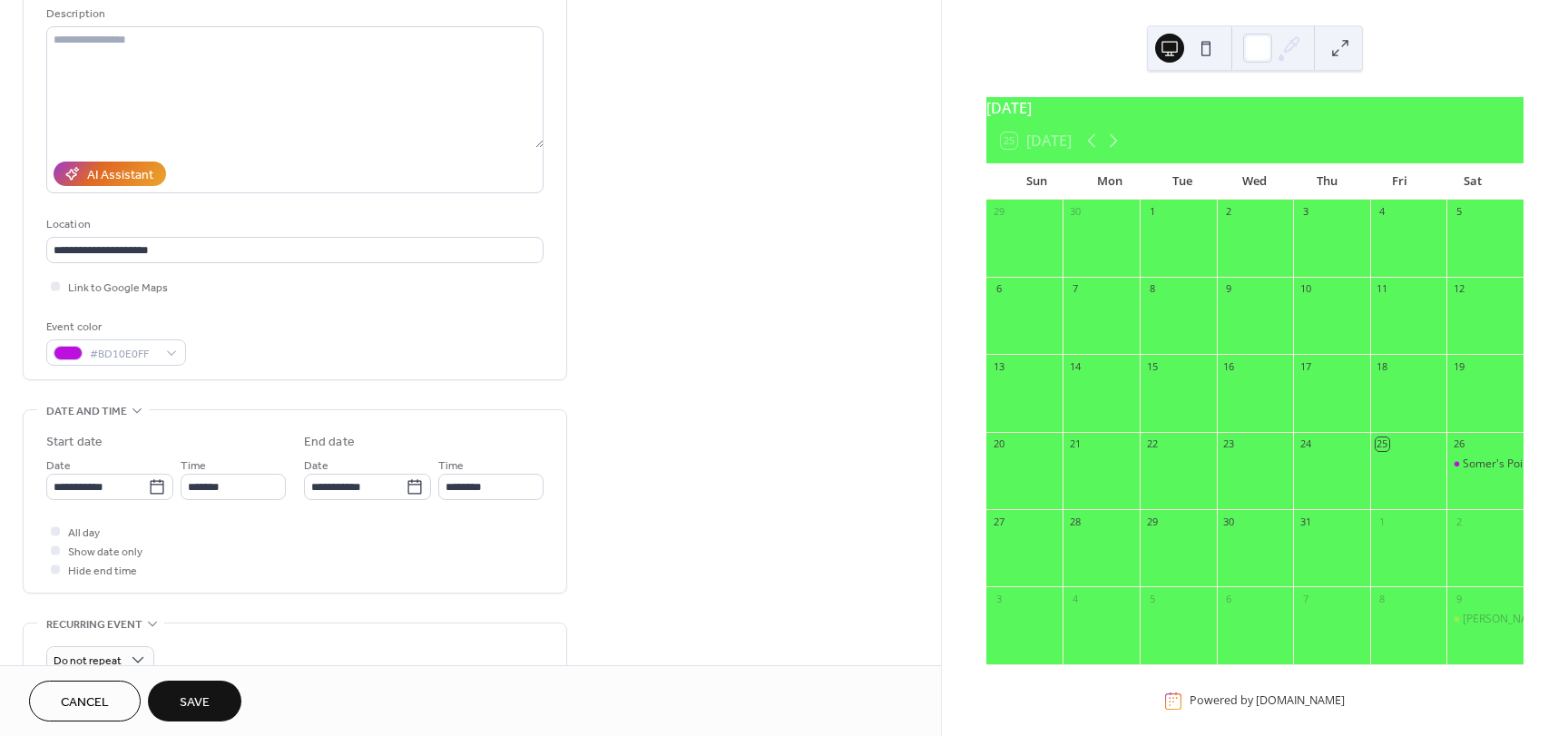 drag, startPoint x: 191, startPoint y: 700, endPoint x: 615, endPoint y: 583, distance: 439.8466 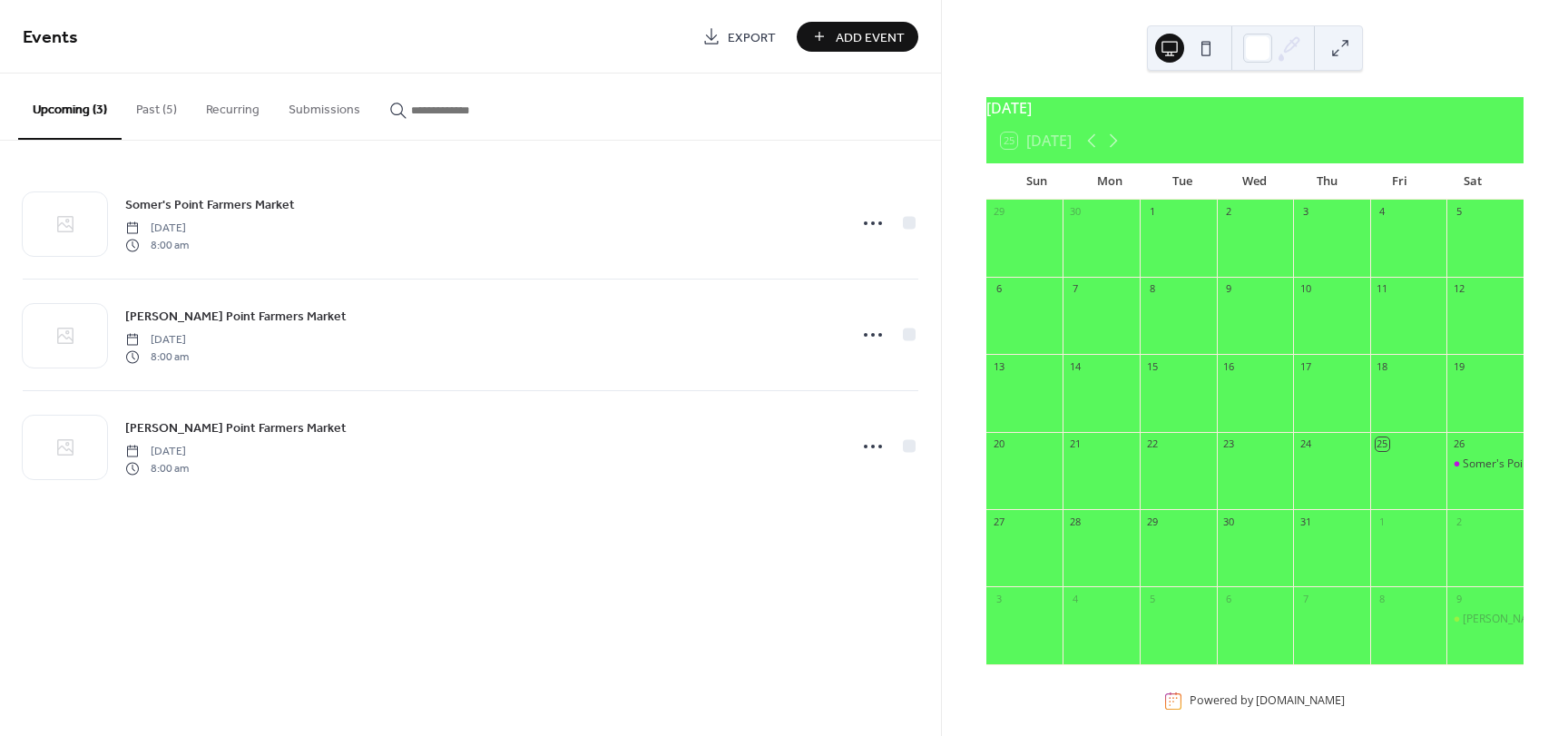 click on "Add Event" at bounding box center (870, 37) 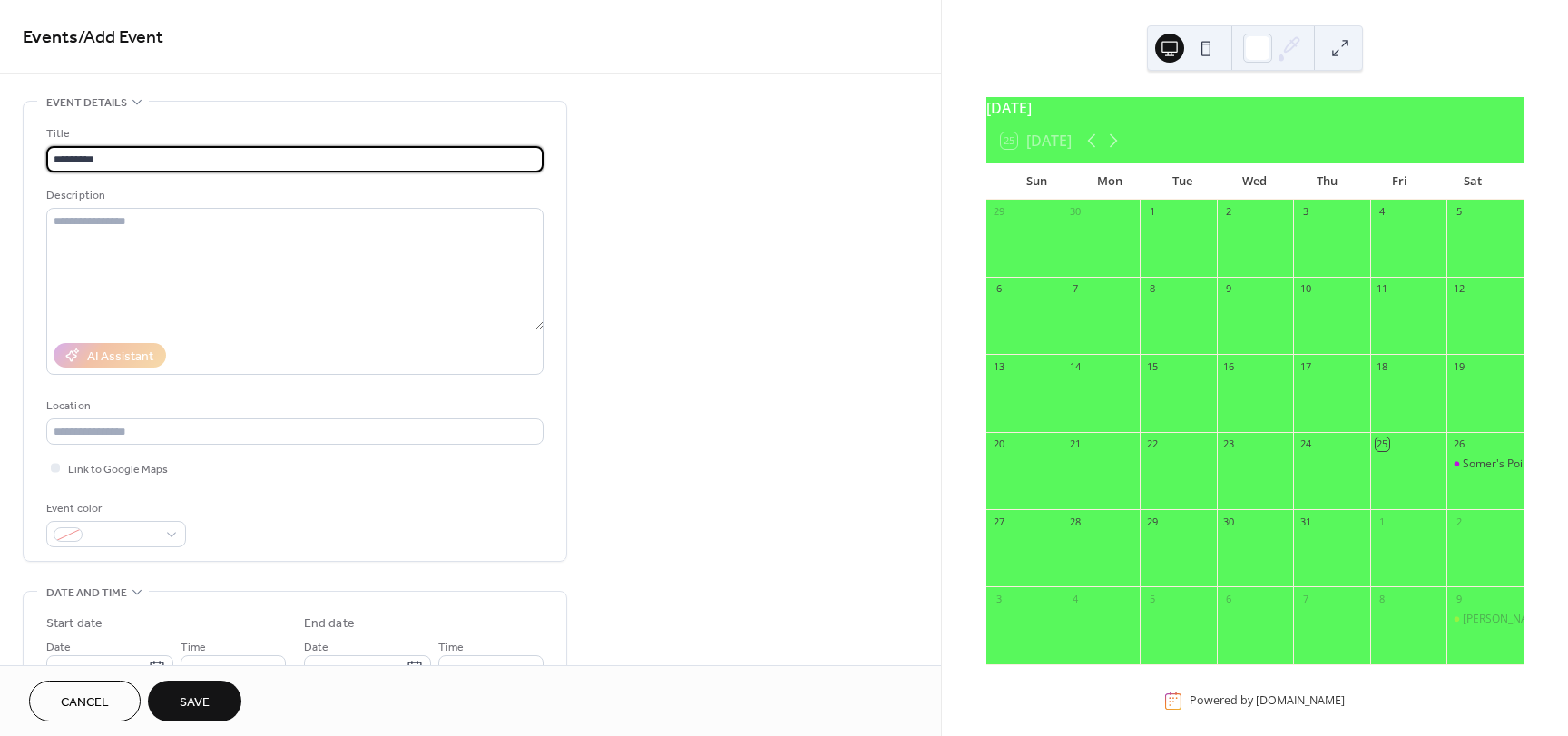 type on "*********" 